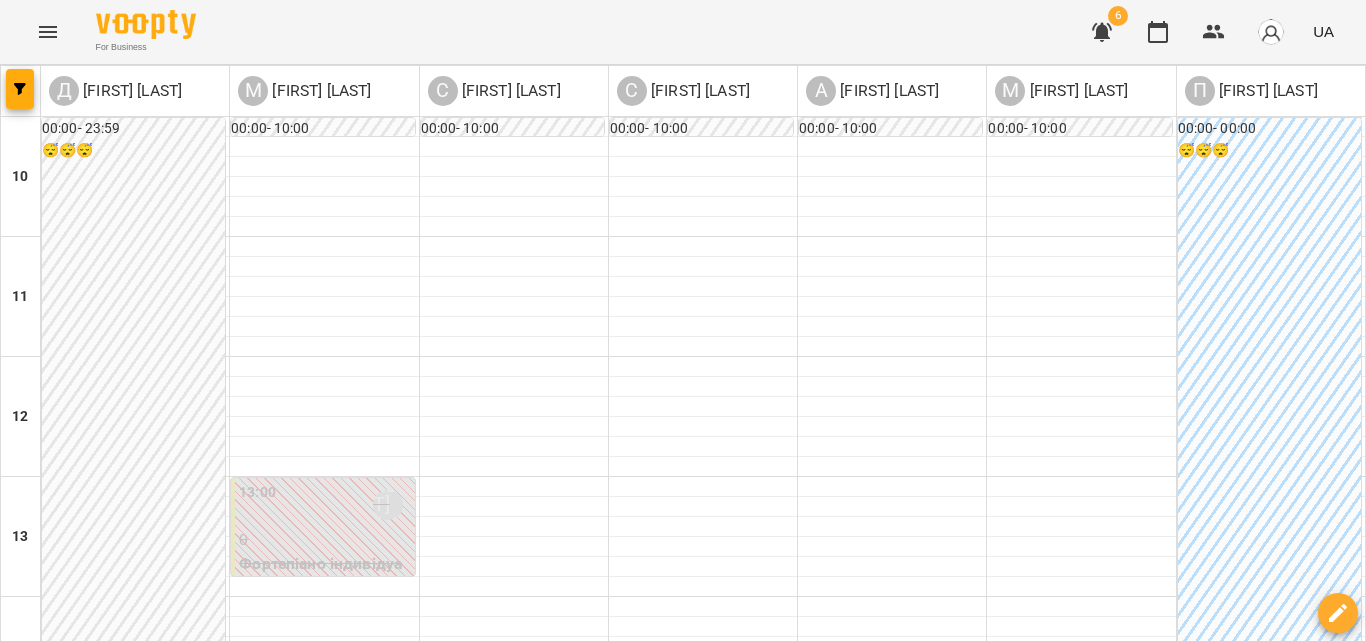 scroll, scrollTop: 0, scrollLeft: 0, axis: both 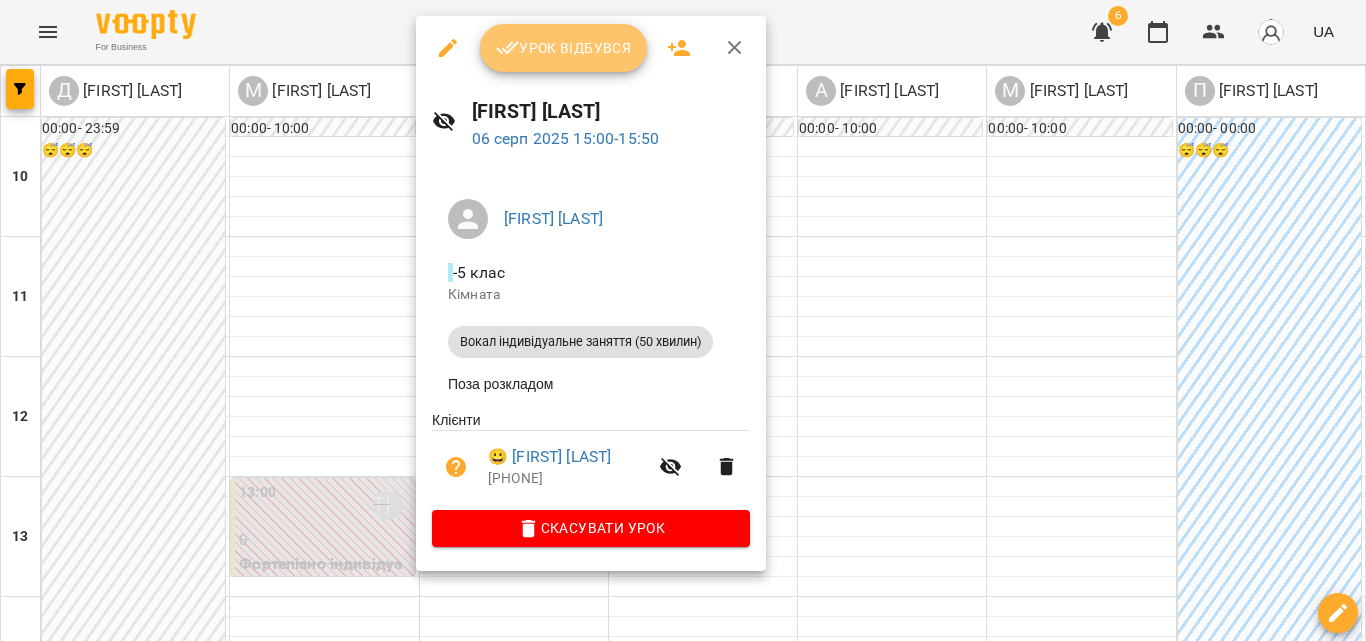 click on "Урок відбувся" at bounding box center (564, 48) 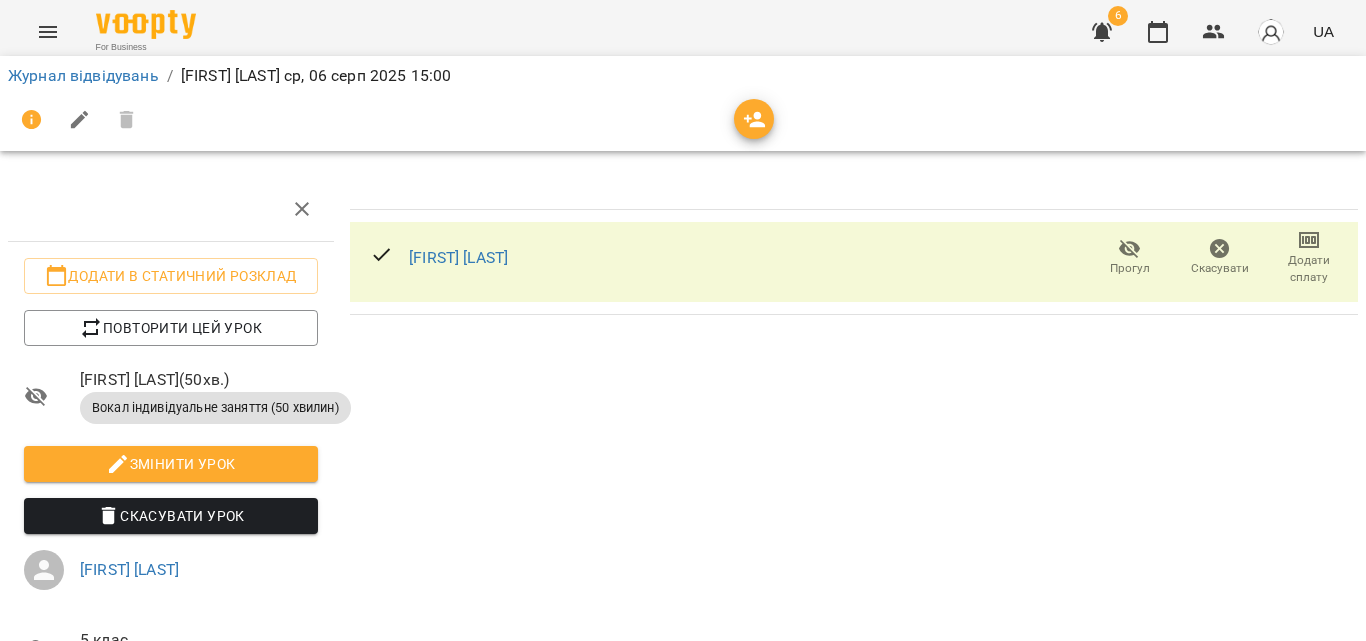 click on "Додати сплату" at bounding box center [1309, 269] 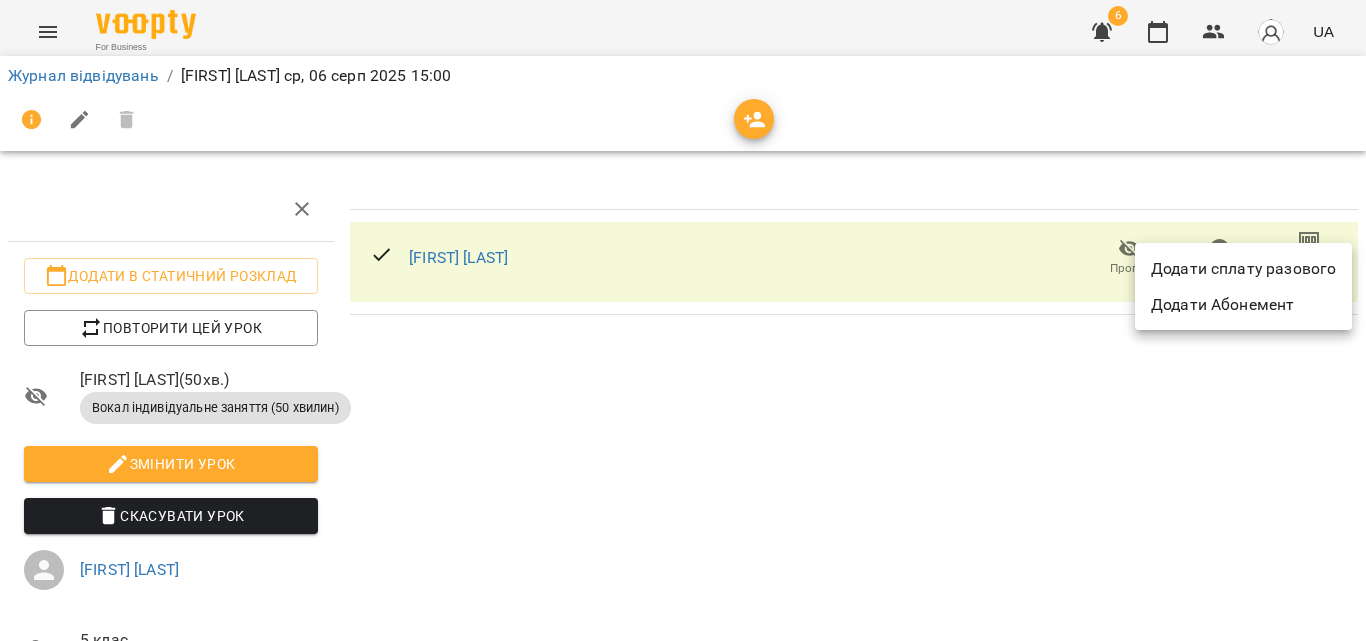 click on "Додати сплату разового" at bounding box center (1243, 269) 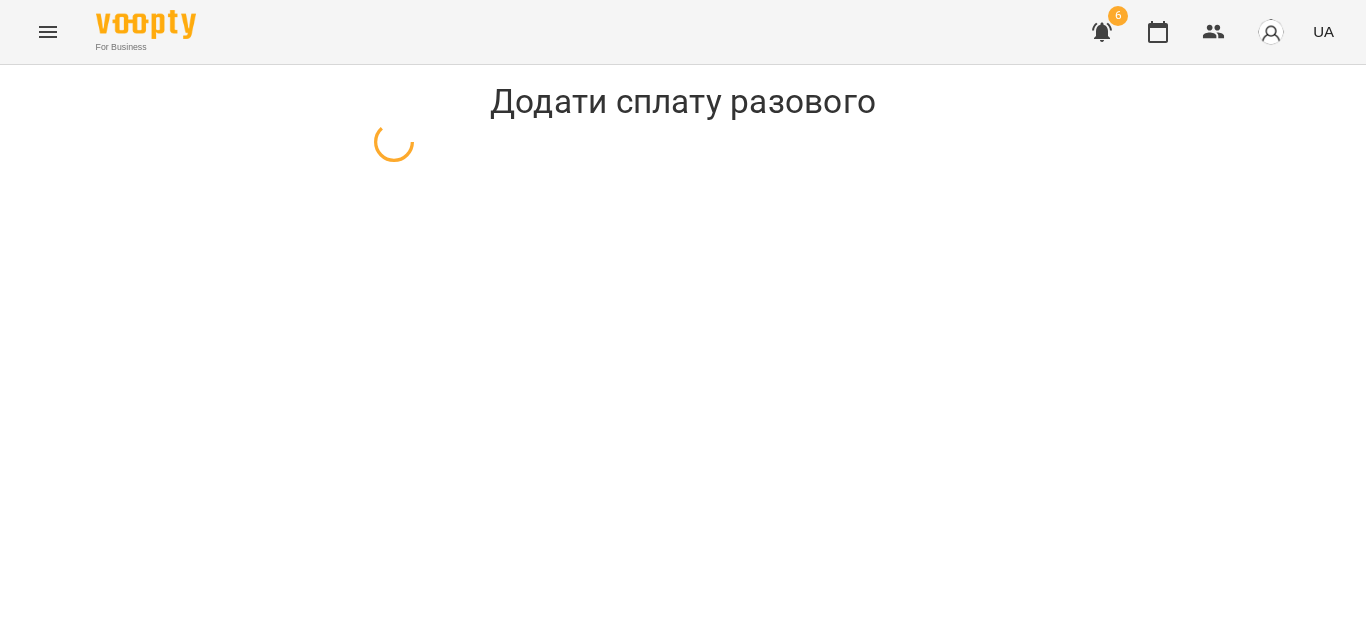 select on "**********" 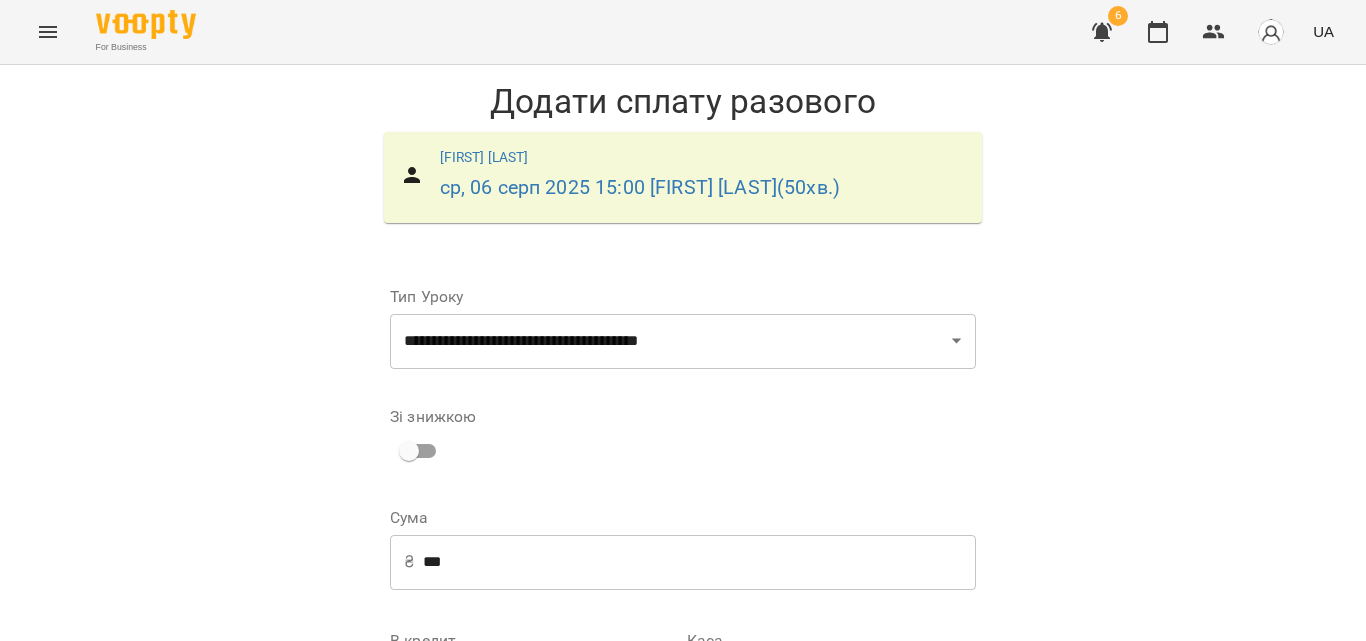 scroll, scrollTop: 271, scrollLeft: 0, axis: vertical 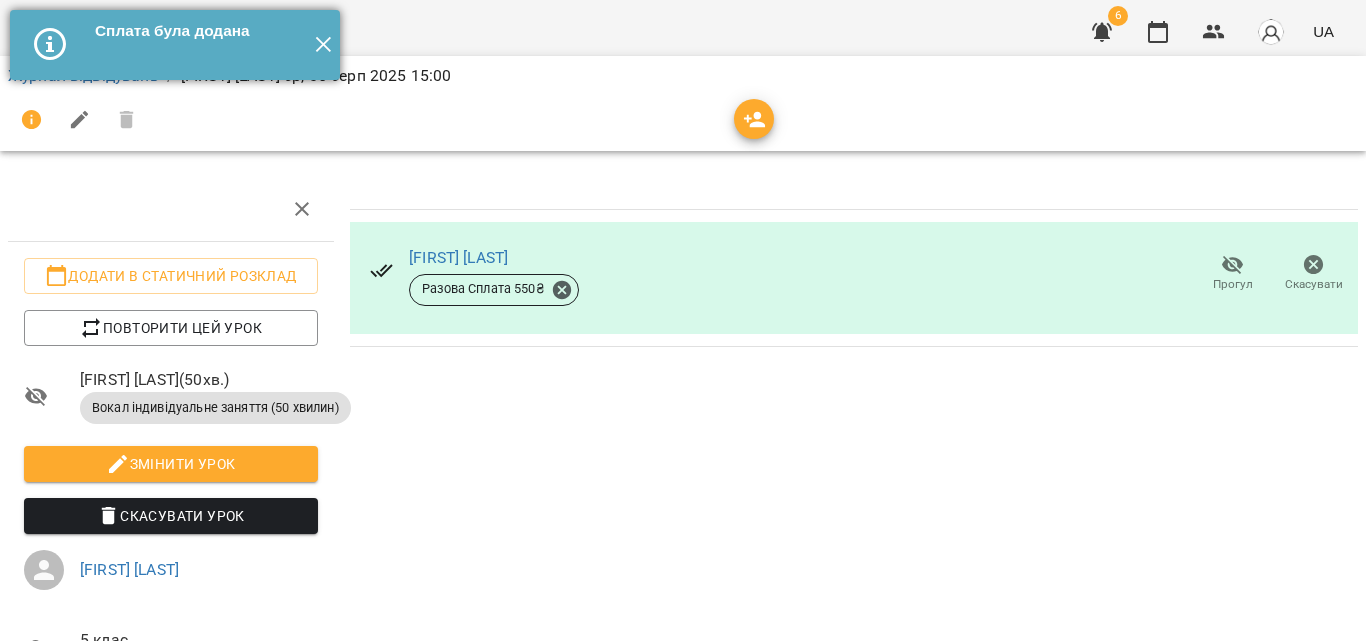 click on "✕" at bounding box center [323, 45] 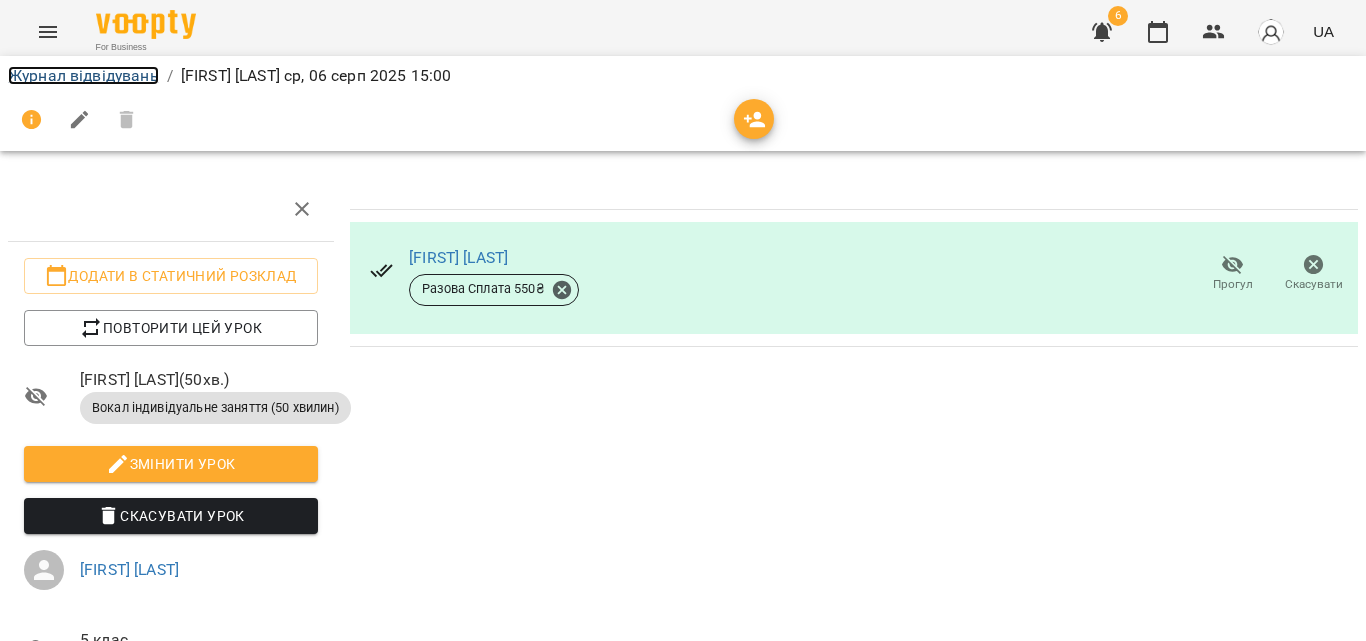click on "Журнал відвідувань" at bounding box center (83, 75) 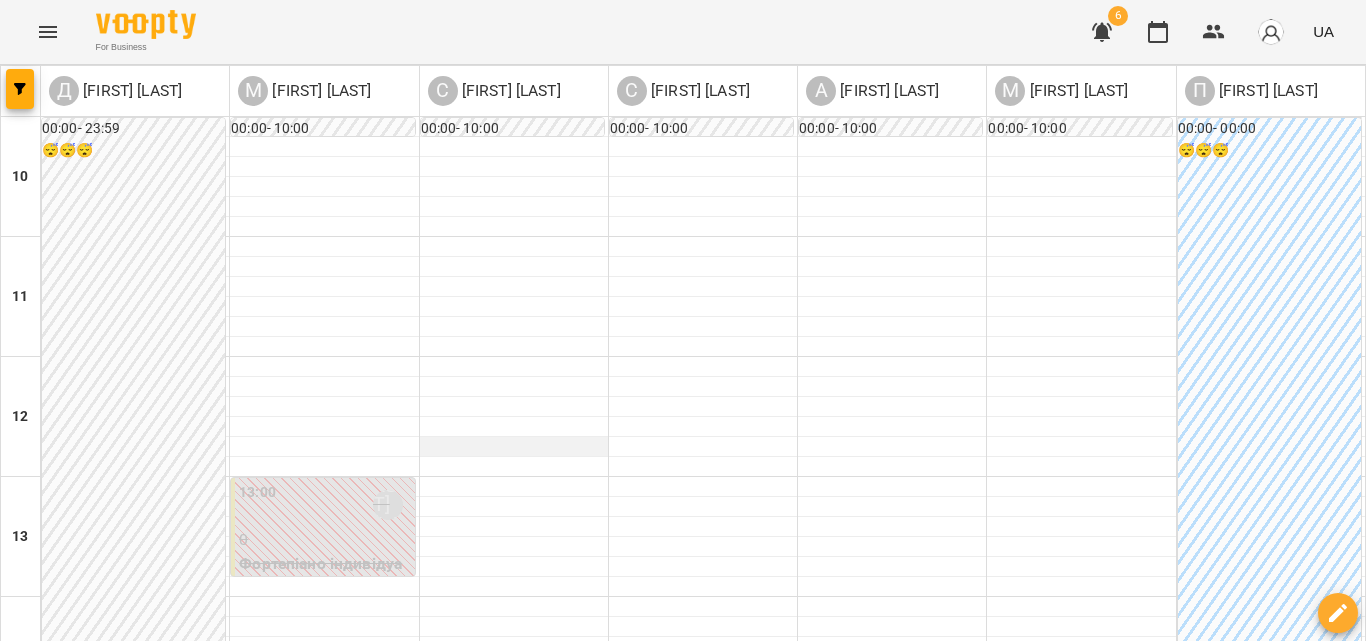 scroll, scrollTop: 600, scrollLeft: 0, axis: vertical 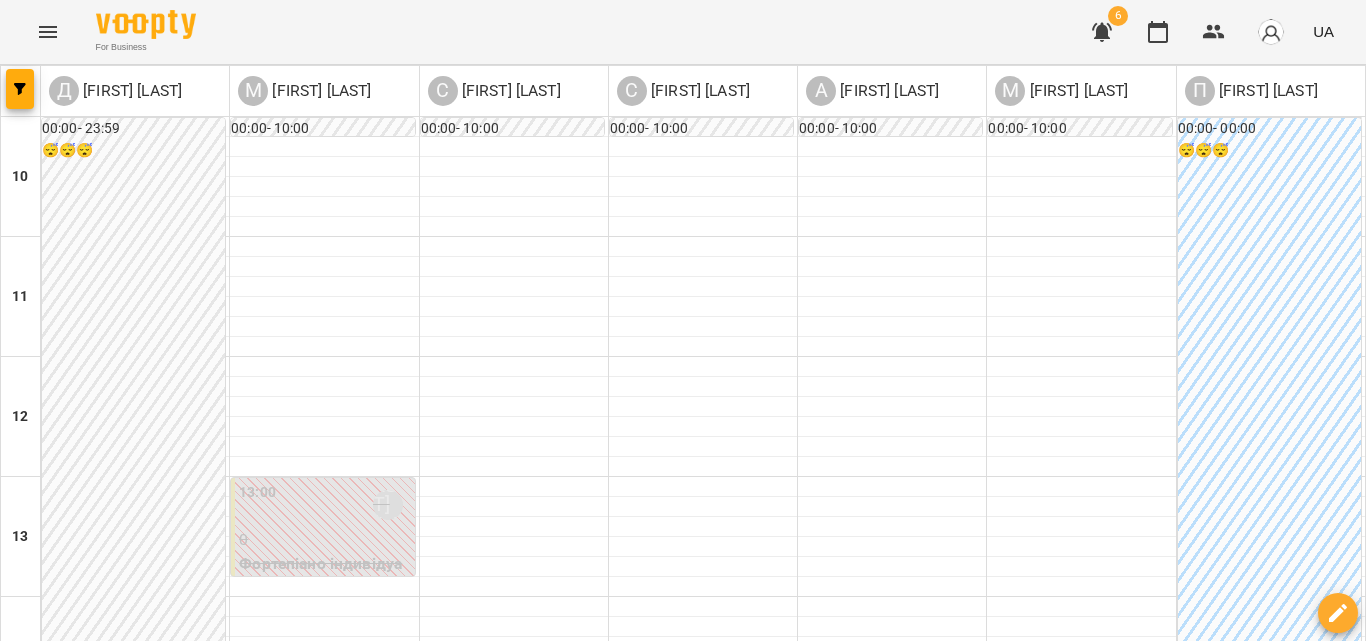 click on "16:00 Антонюк Софія" at bounding box center (892, 865) 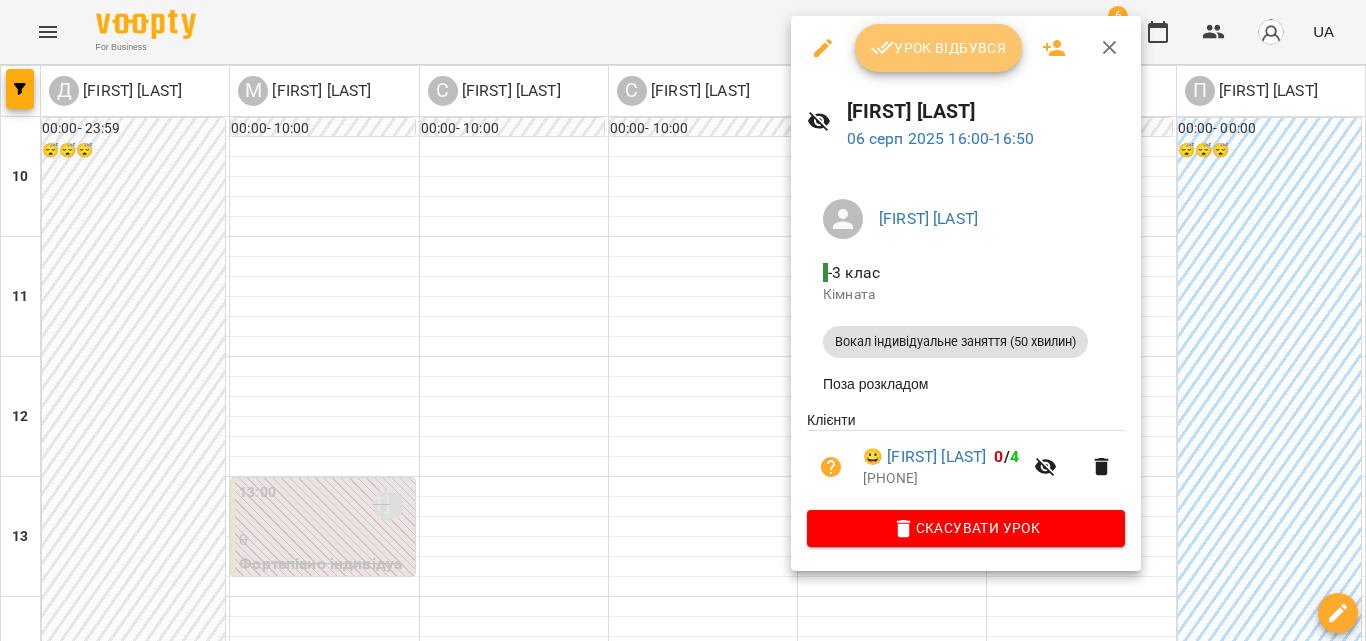 click on "Урок відбувся" at bounding box center (939, 48) 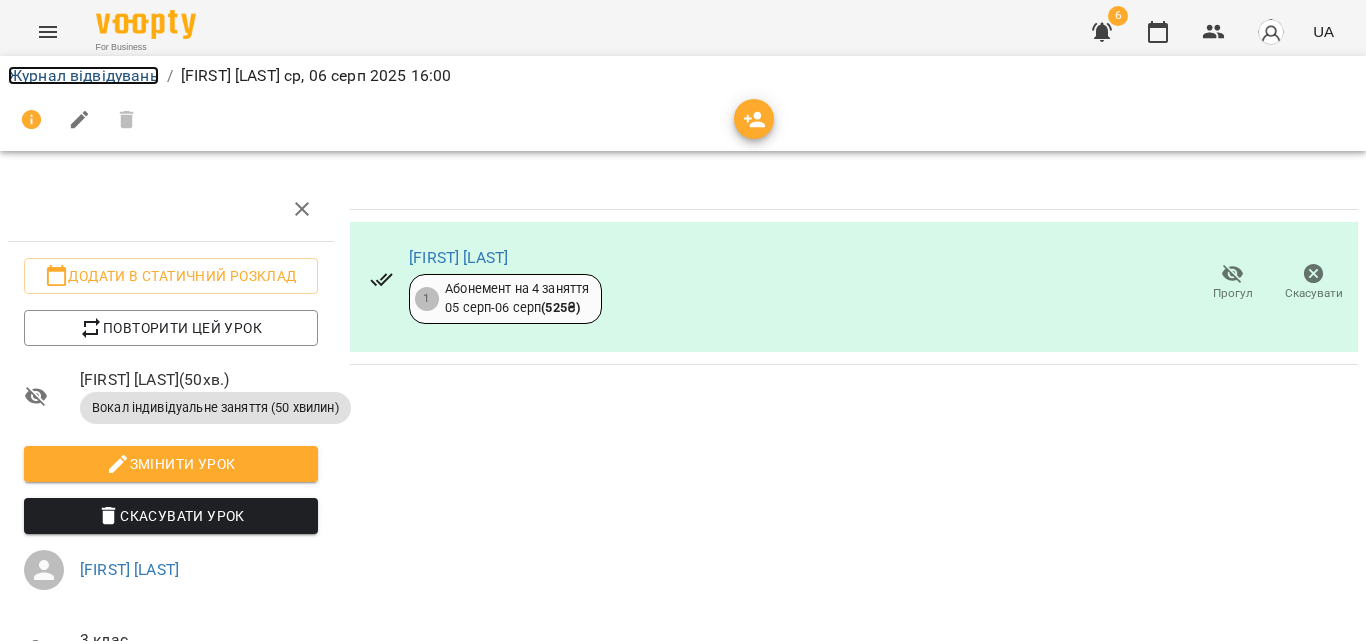 click on "Журнал відвідувань" at bounding box center [83, 75] 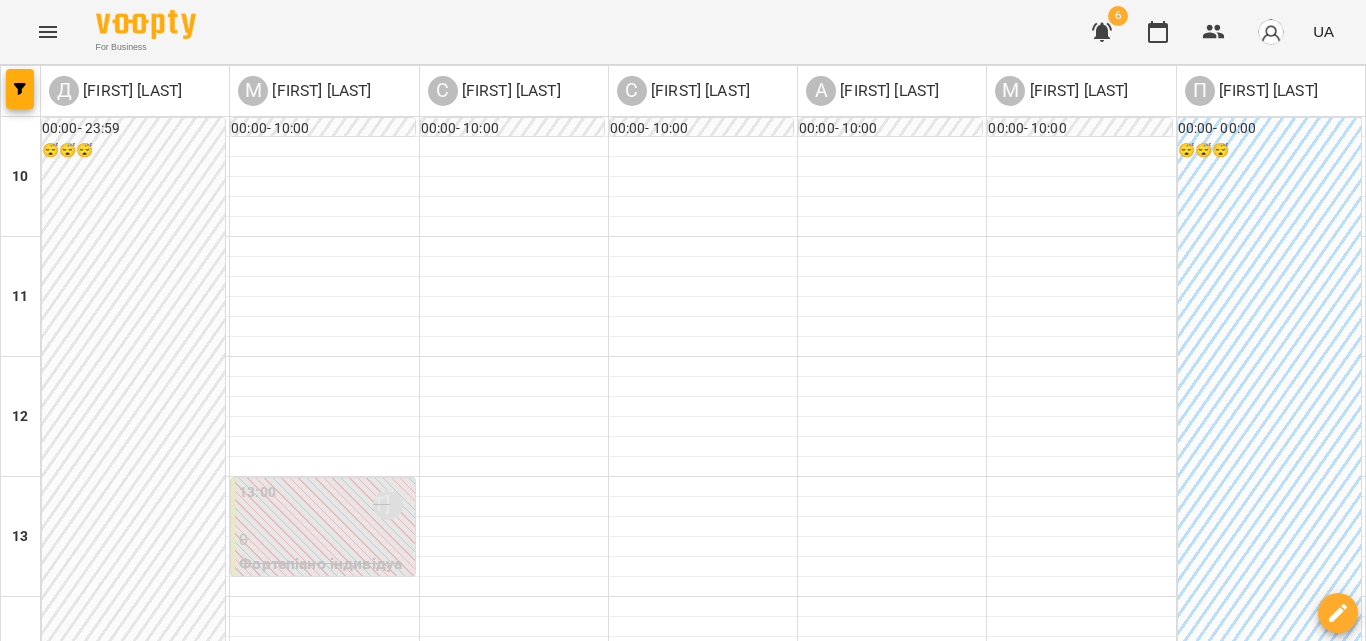 scroll, scrollTop: 600, scrollLeft: 0, axis: vertical 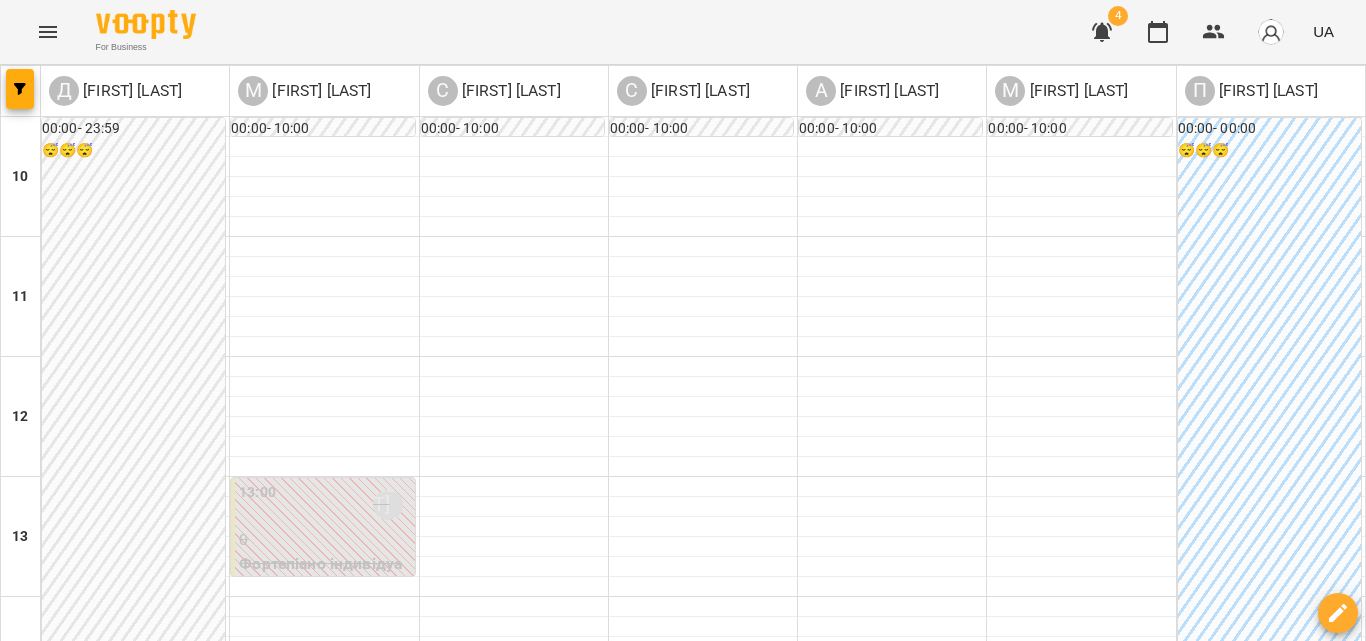 click on "Фортепіано індивідуальне заняття (50 хвилин)" at bounding box center [324, 947] 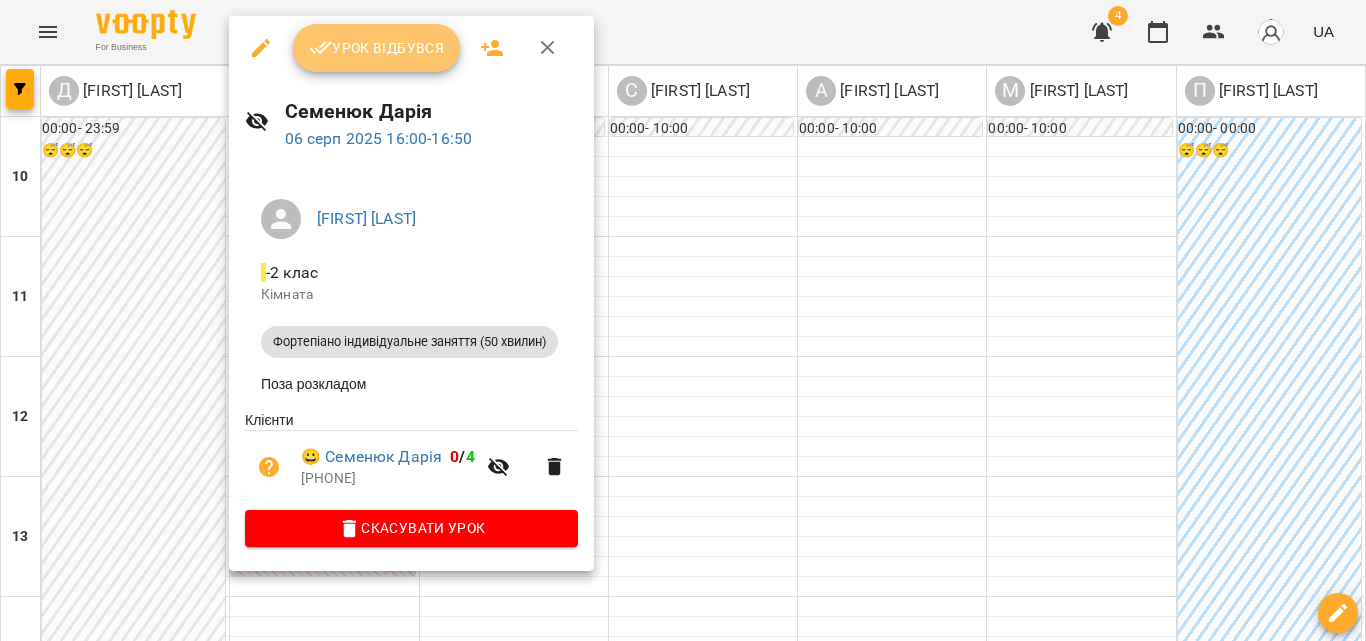 click on "Урок відбувся" at bounding box center (377, 48) 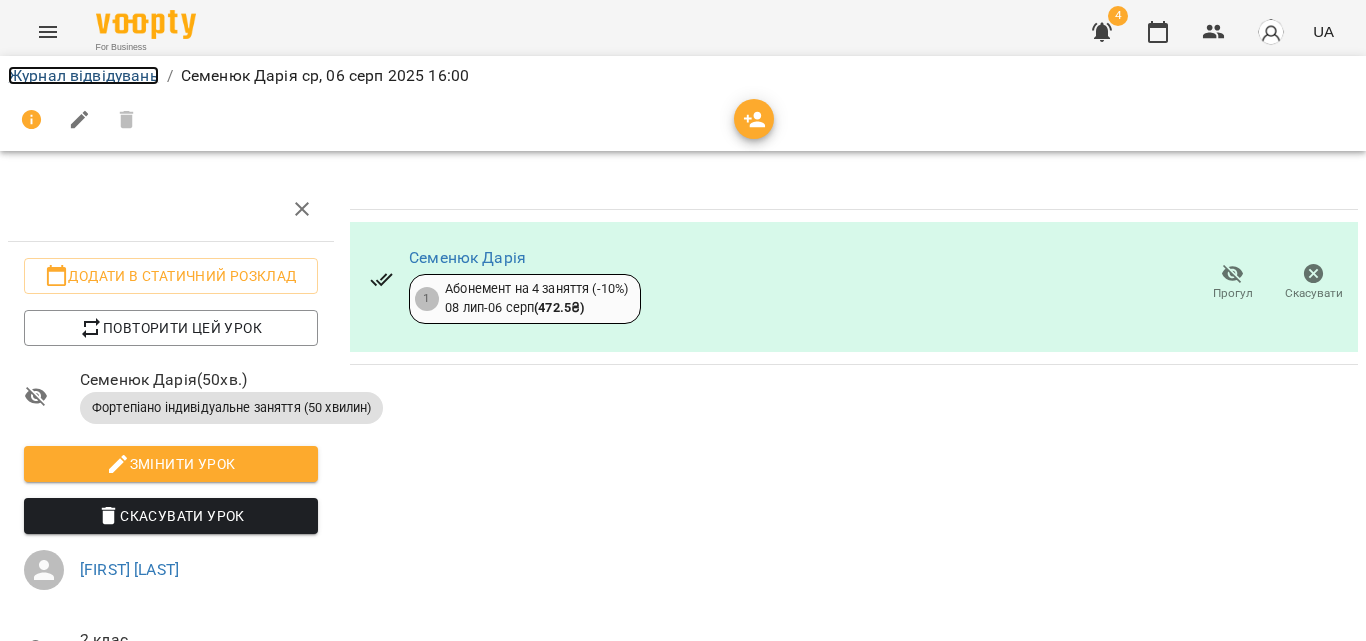 click on "Журнал відвідувань" at bounding box center [83, 75] 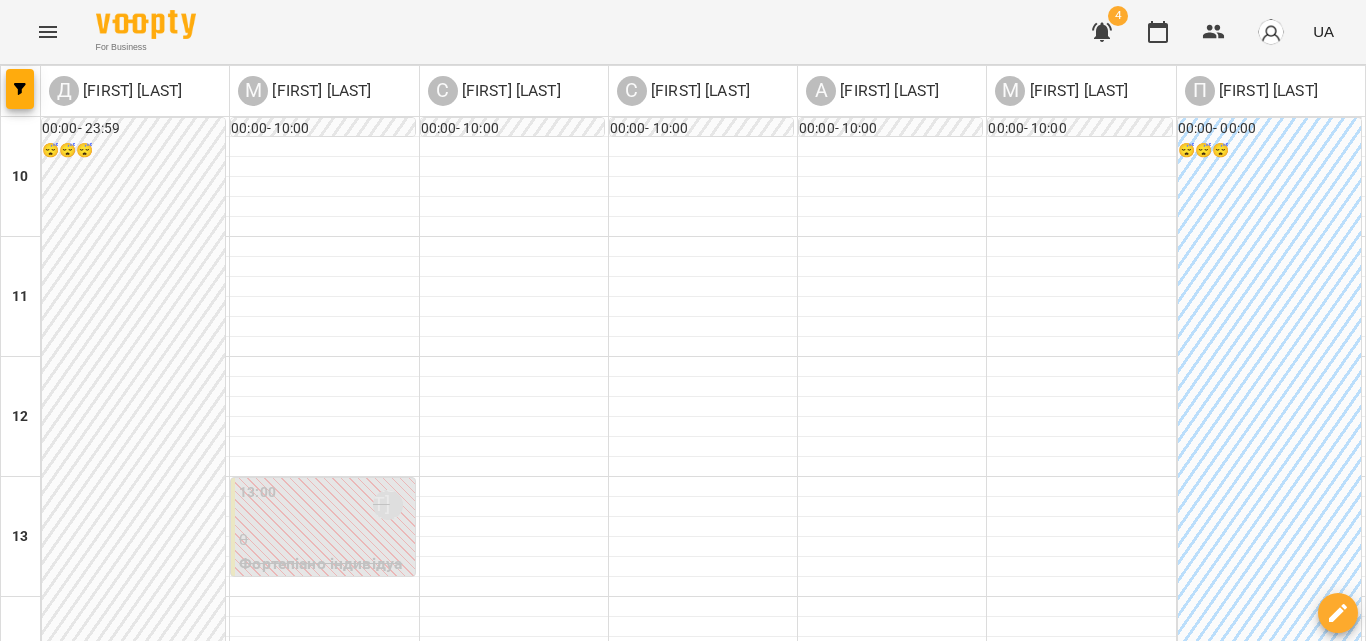 scroll, scrollTop: 709, scrollLeft: 0, axis: vertical 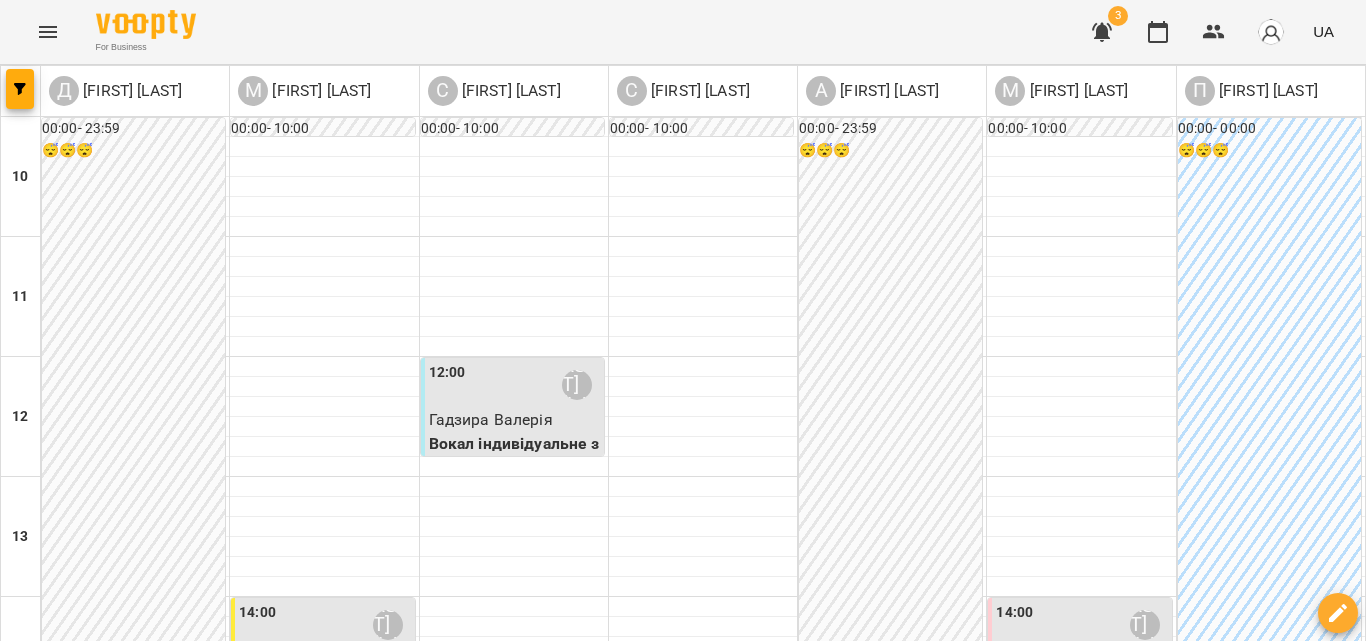 click on "06 серп" at bounding box center [663, 1362] 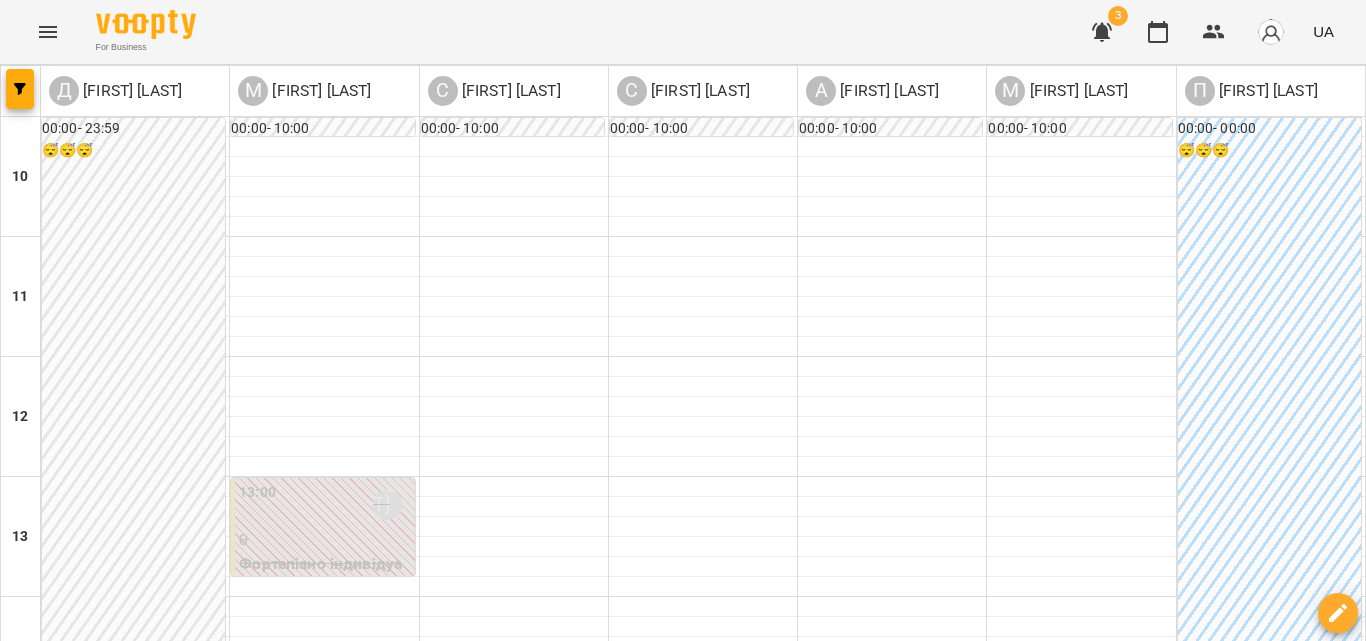 scroll, scrollTop: 609, scrollLeft: 0, axis: vertical 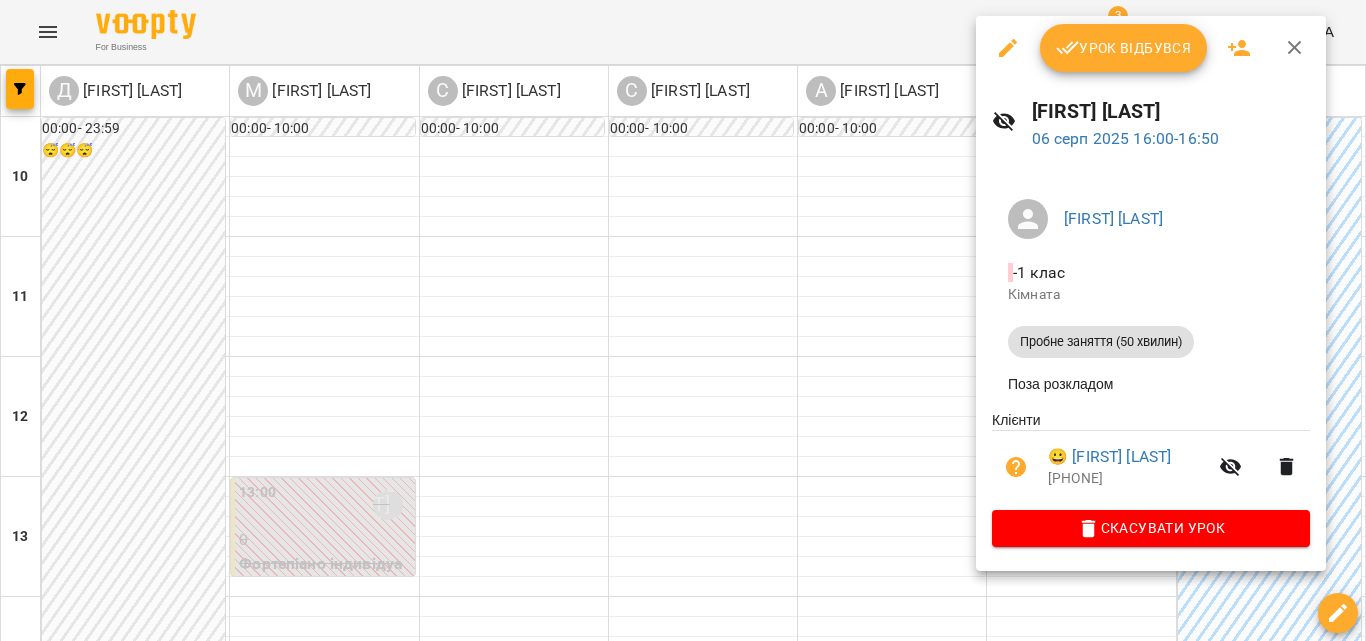 click 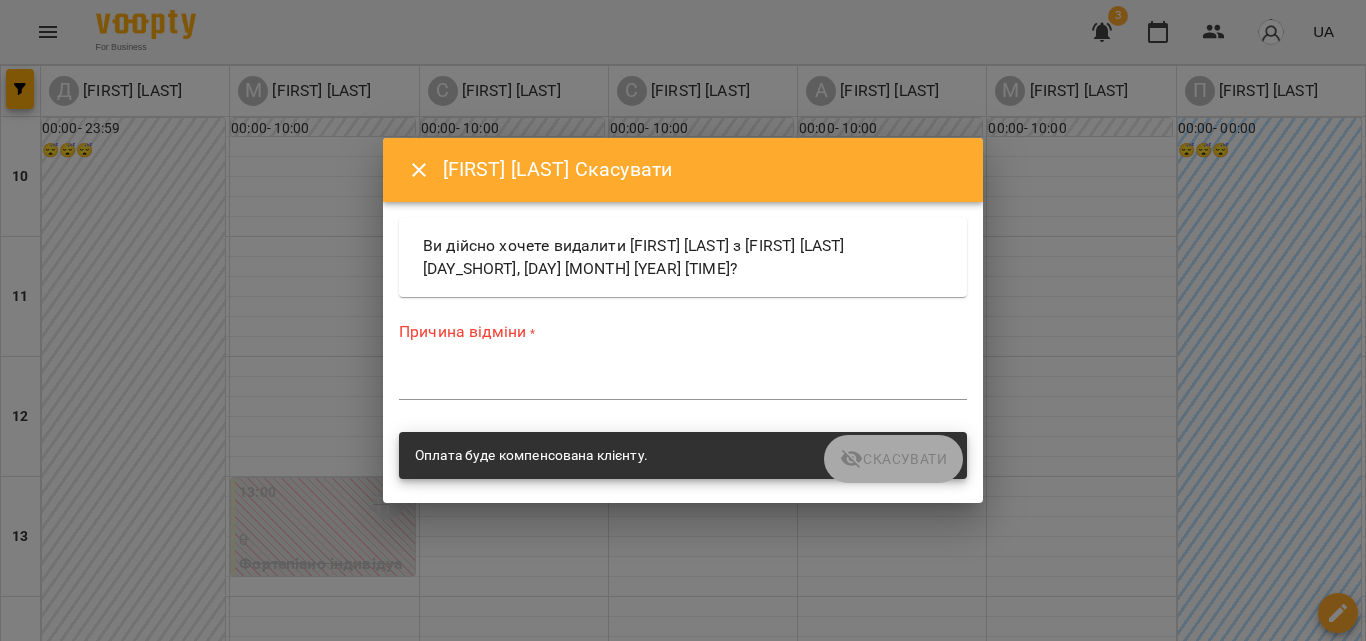 click 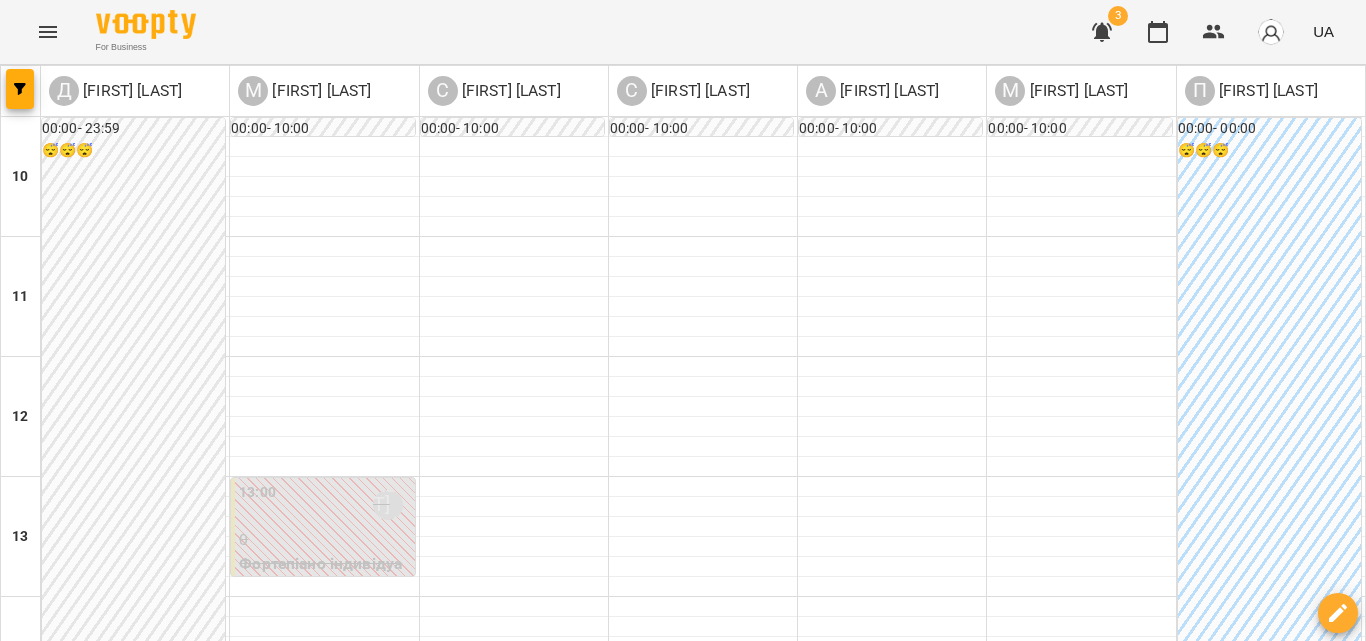 click on "00:00 -   00:00 😴😴😴" at bounding box center (1269, 717) 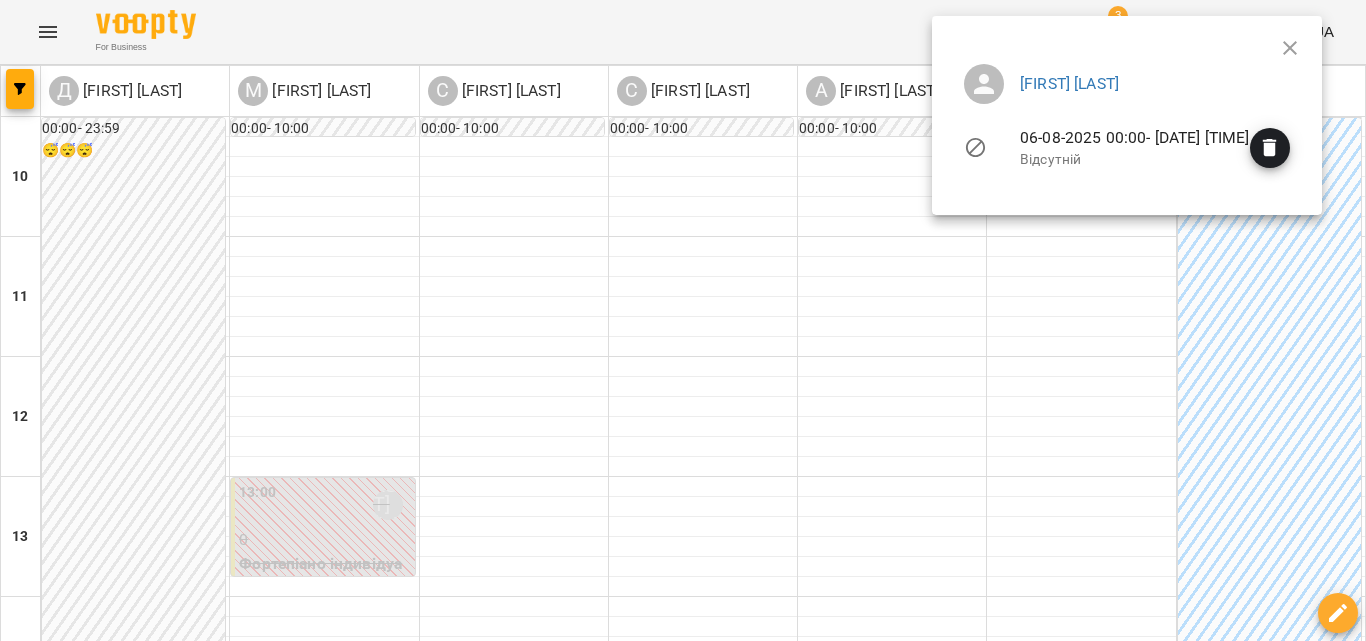 click at bounding box center (1290, 48) 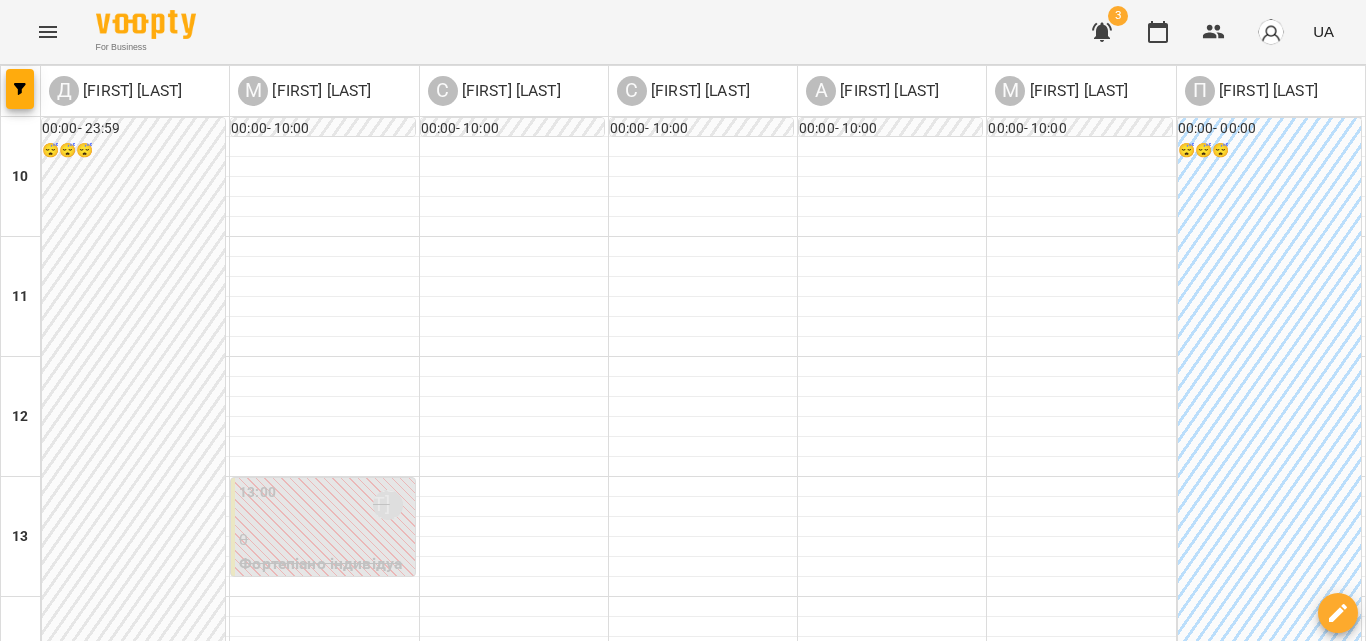 click on "16:00 Мельник Божена" at bounding box center (1081, 865) 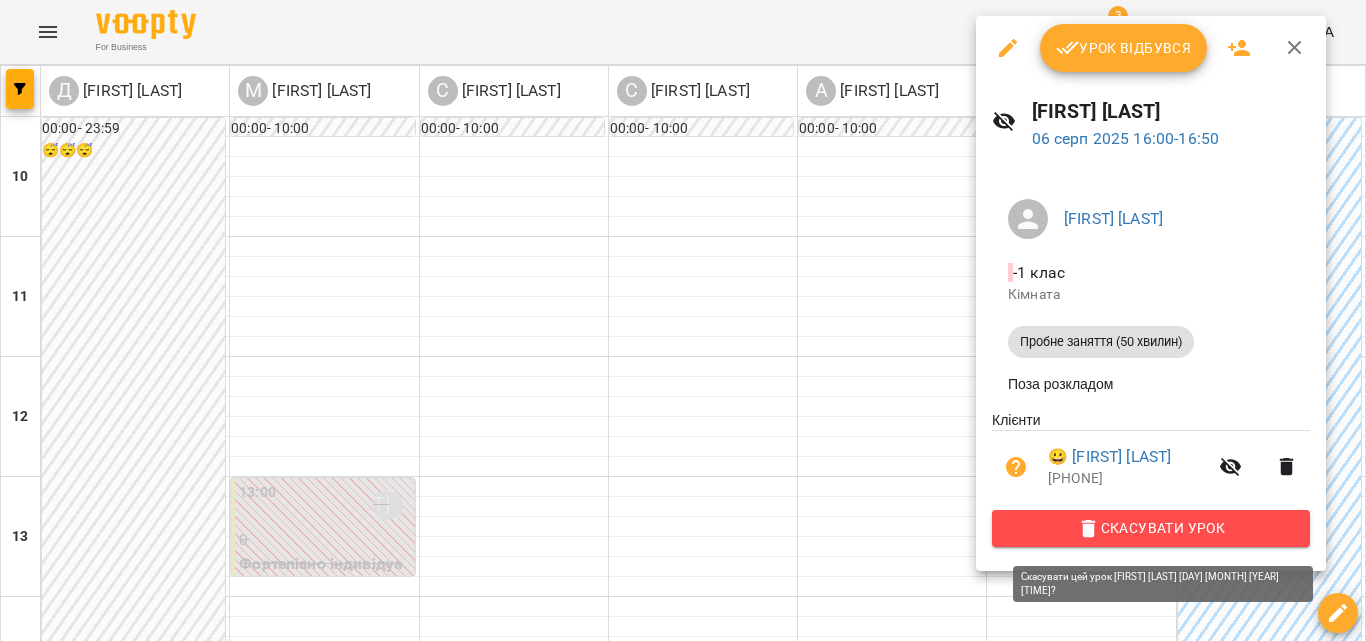click on "Скасувати Урок" at bounding box center [1151, 528] 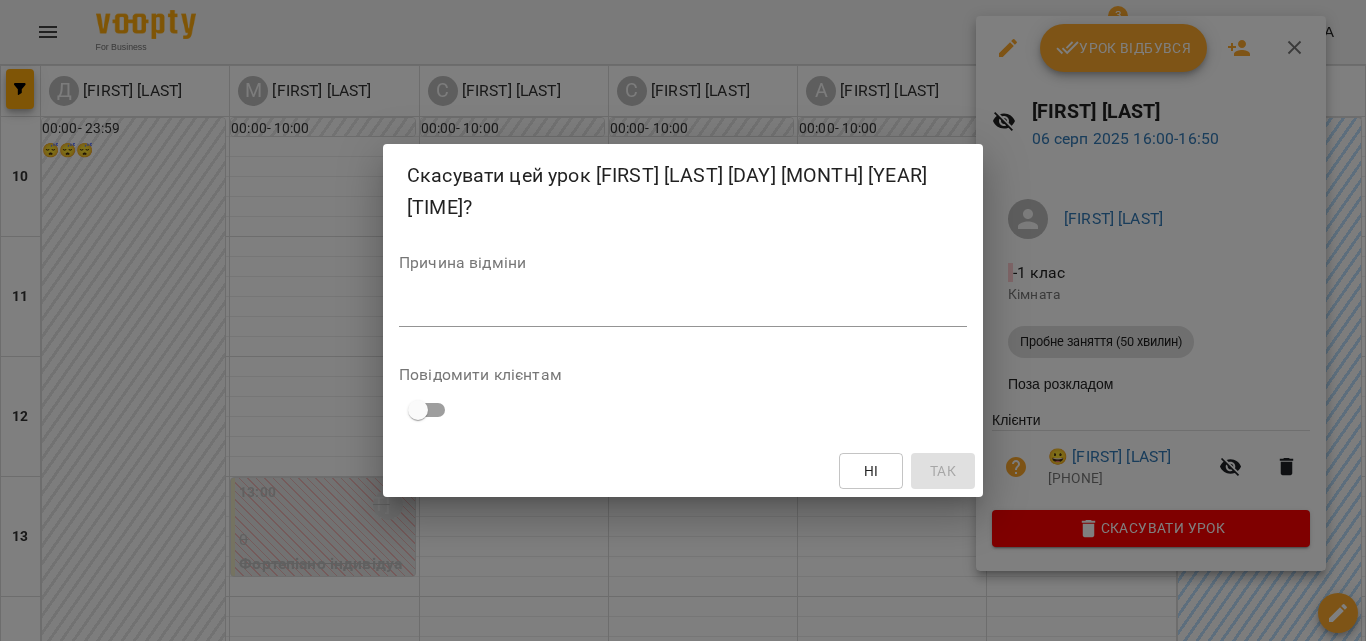 click at bounding box center [683, 310] 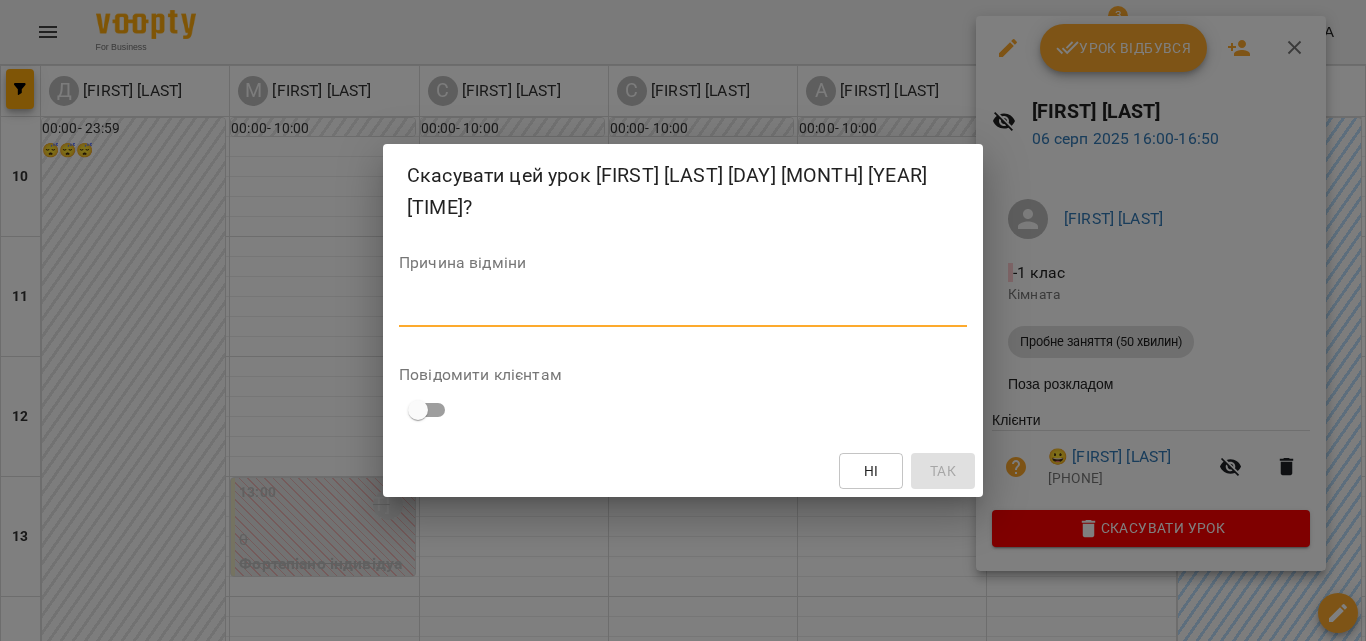 type on "*" 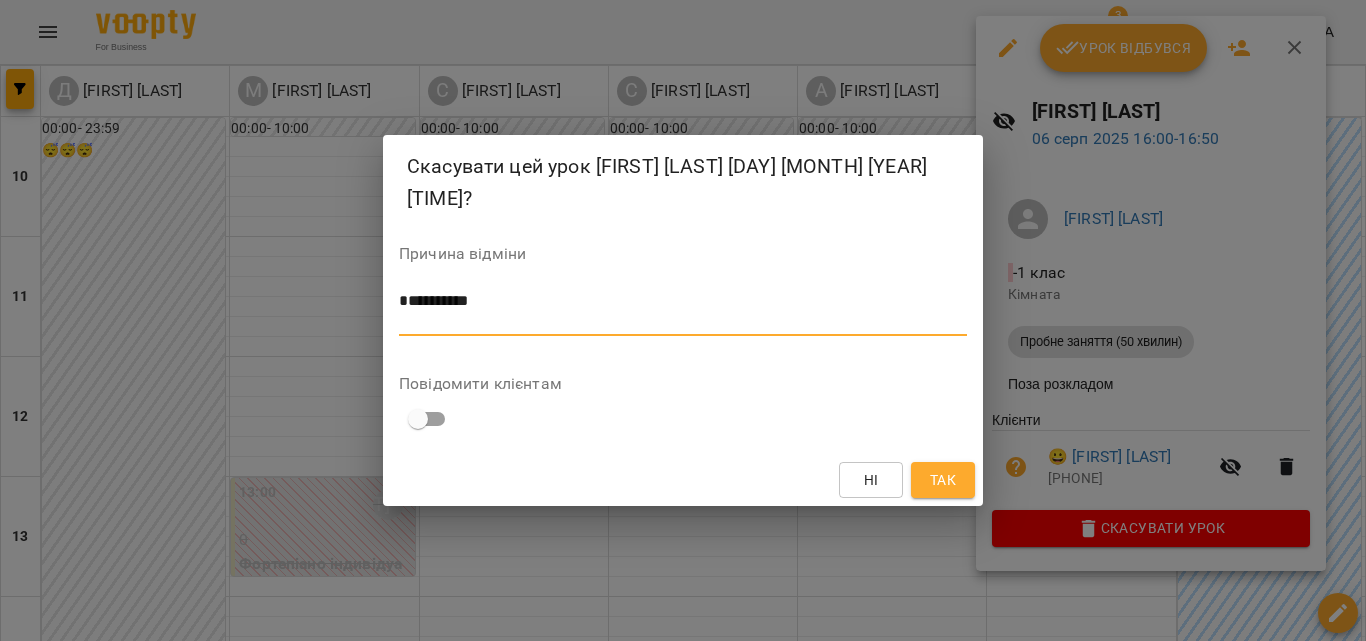 type on "**********" 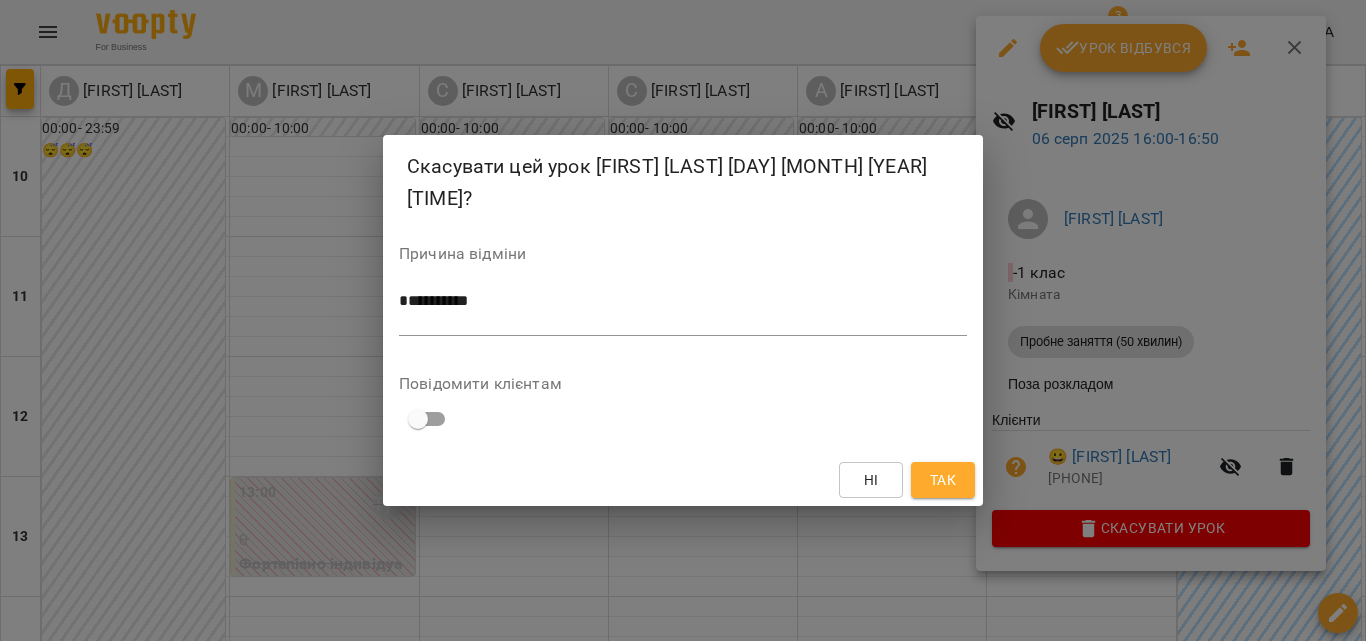 click on "Ні Так" at bounding box center [683, 480] 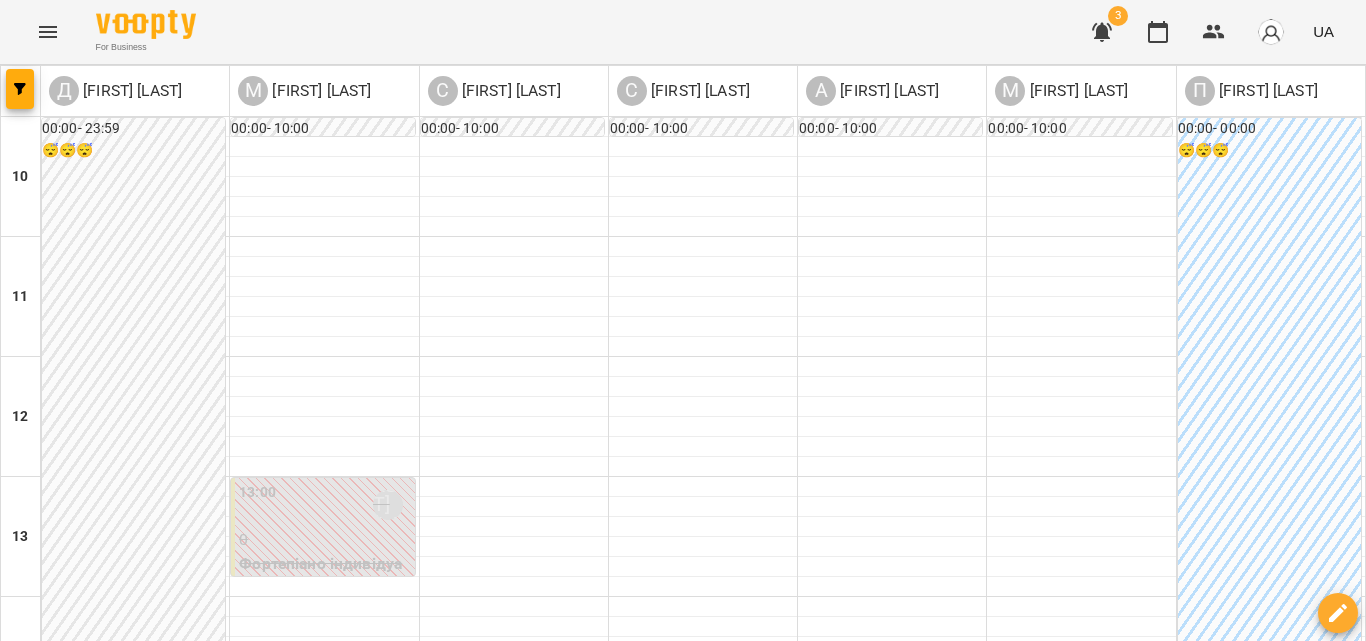 scroll, scrollTop: 409, scrollLeft: 0, axis: vertical 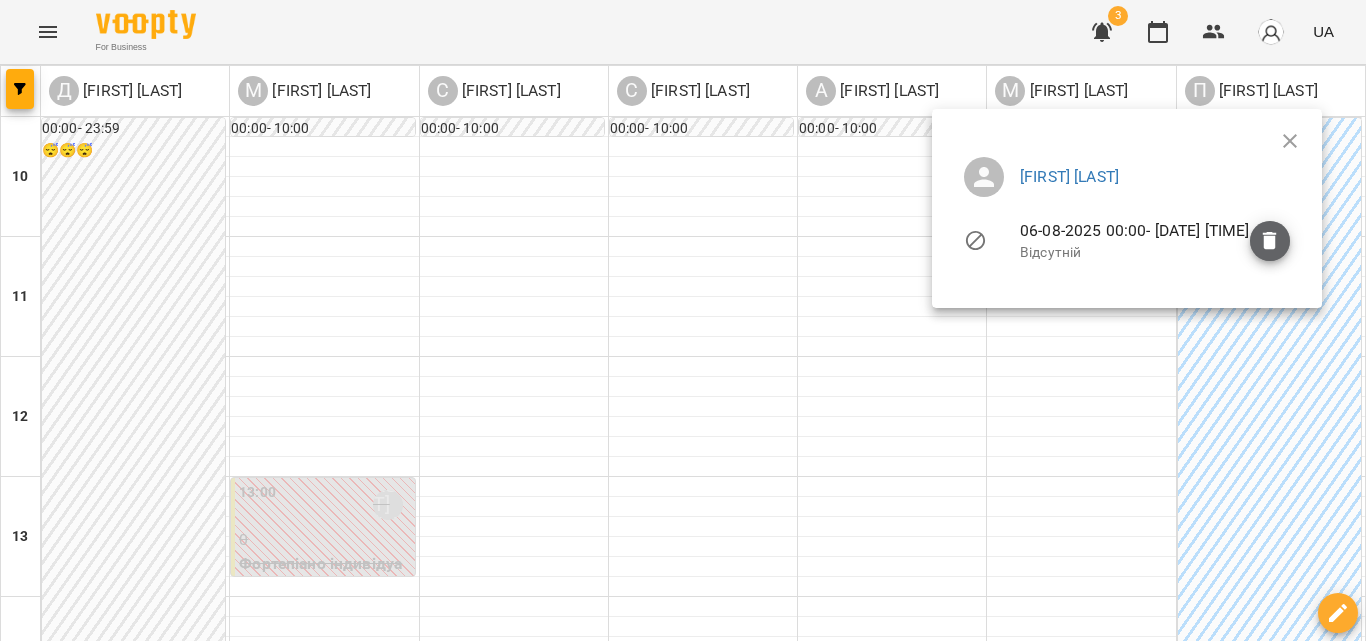 click 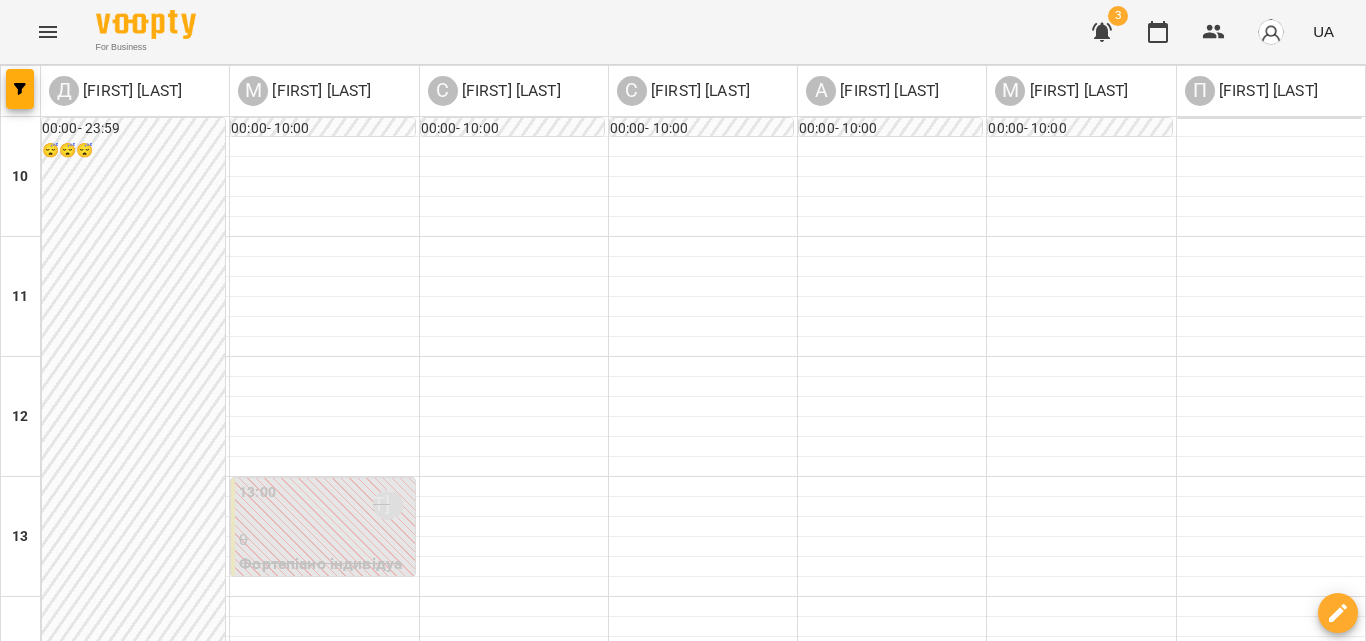click 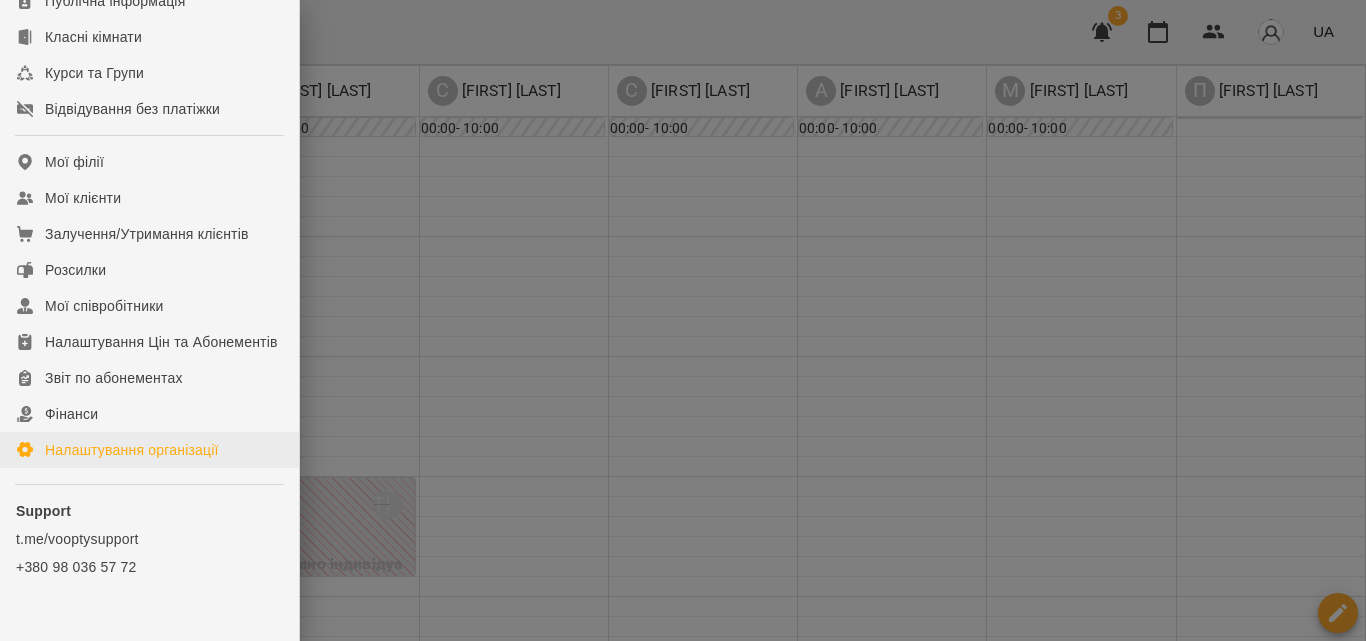 scroll, scrollTop: 282, scrollLeft: 0, axis: vertical 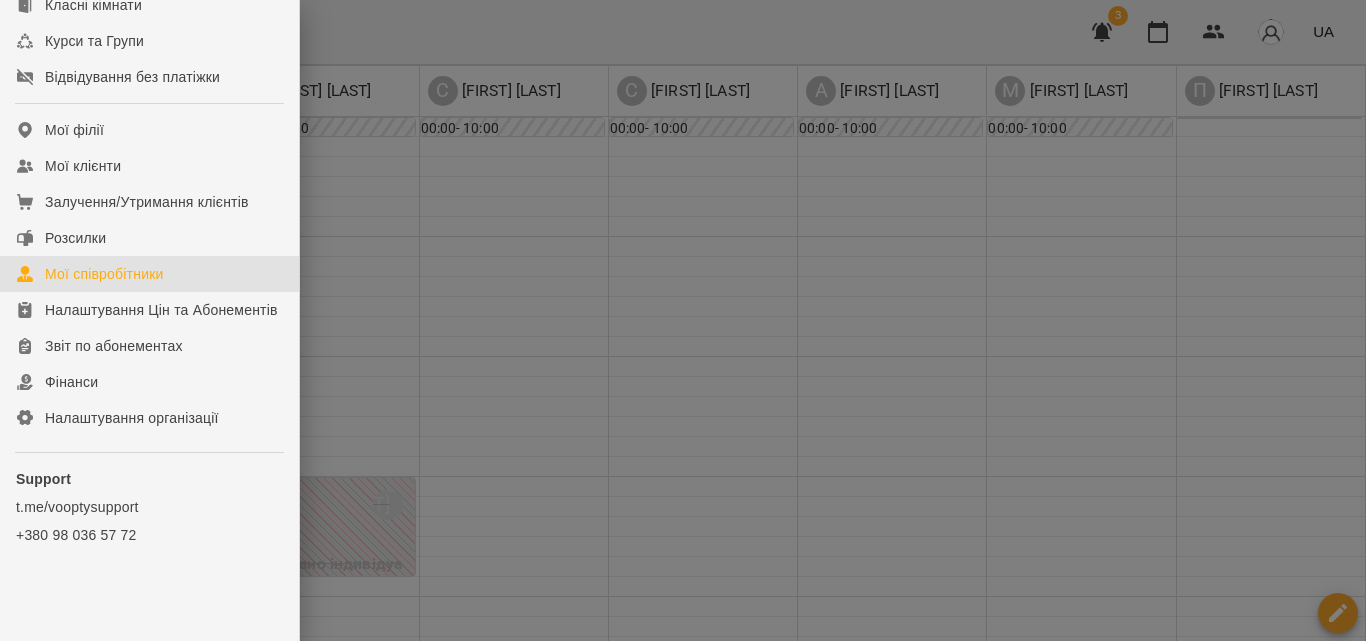 click on "Мої співробітники" at bounding box center (104, 274) 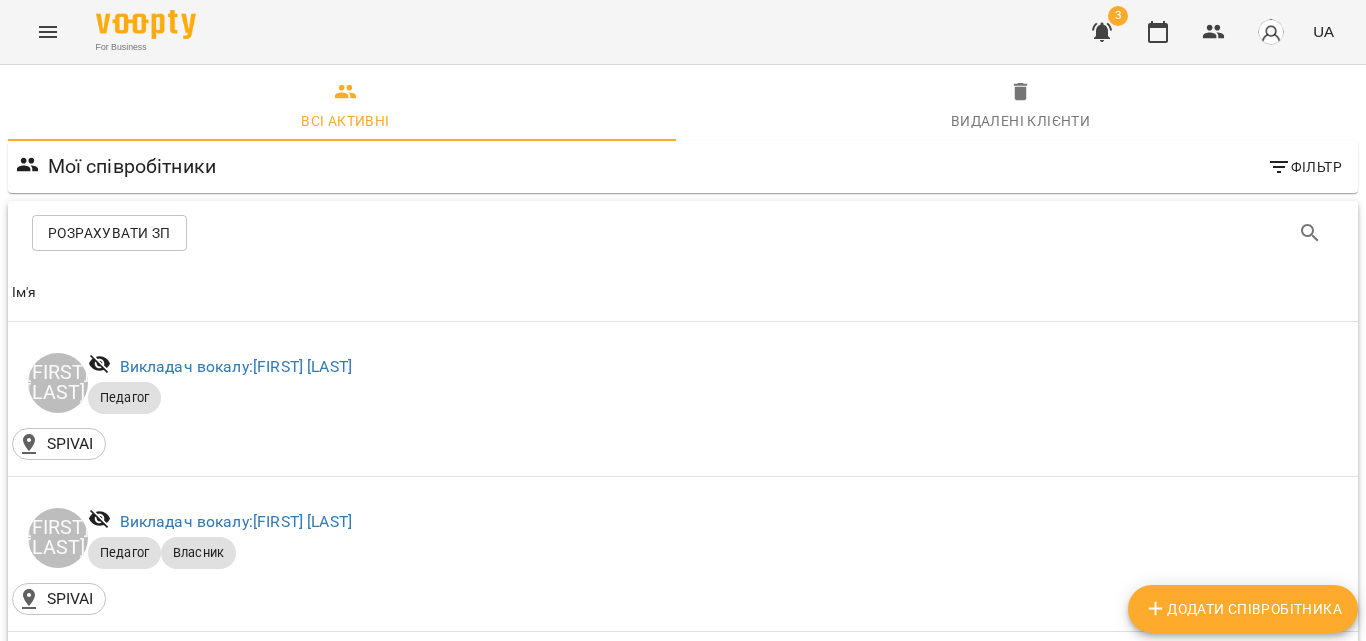 scroll, scrollTop: 623, scrollLeft: 0, axis: vertical 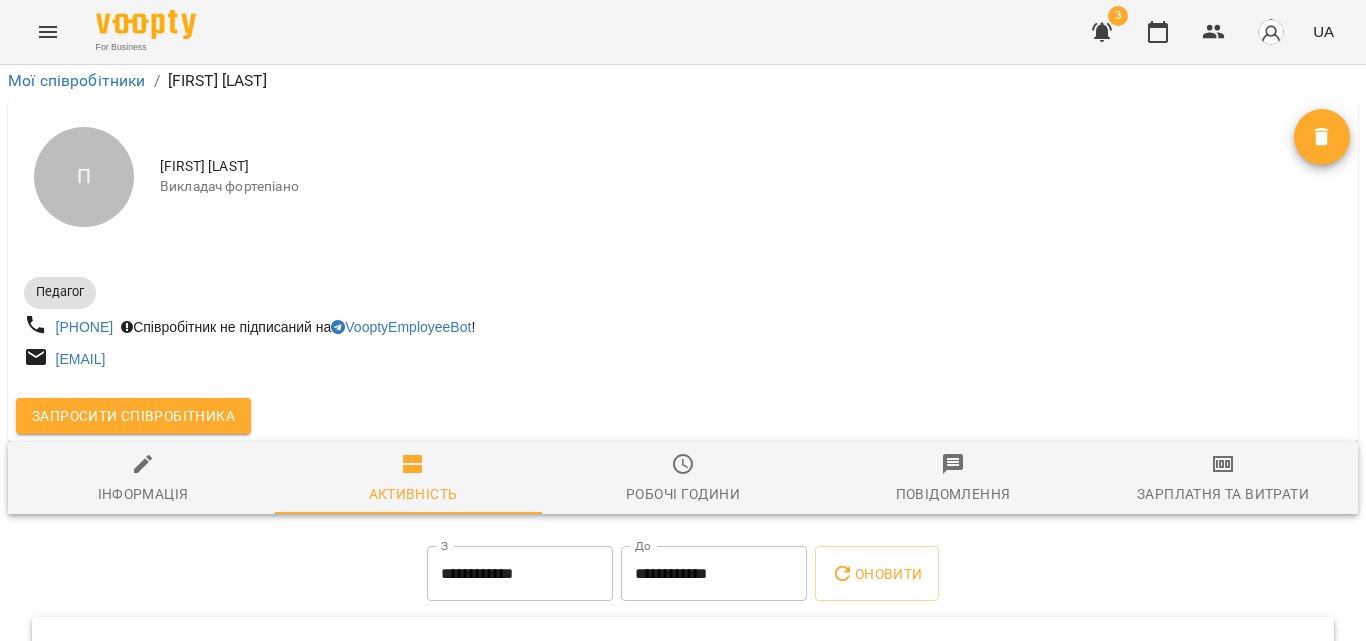 click on "Робочі години" at bounding box center (683, 494) 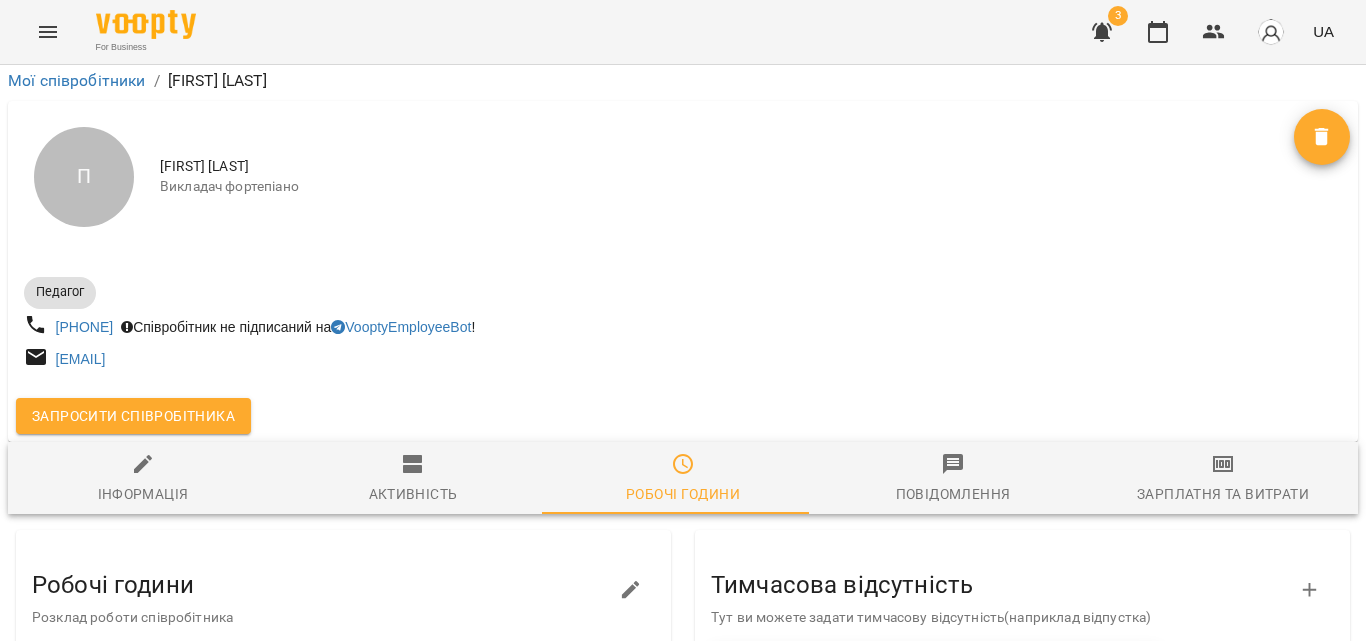 scroll, scrollTop: 361, scrollLeft: 0, axis: vertical 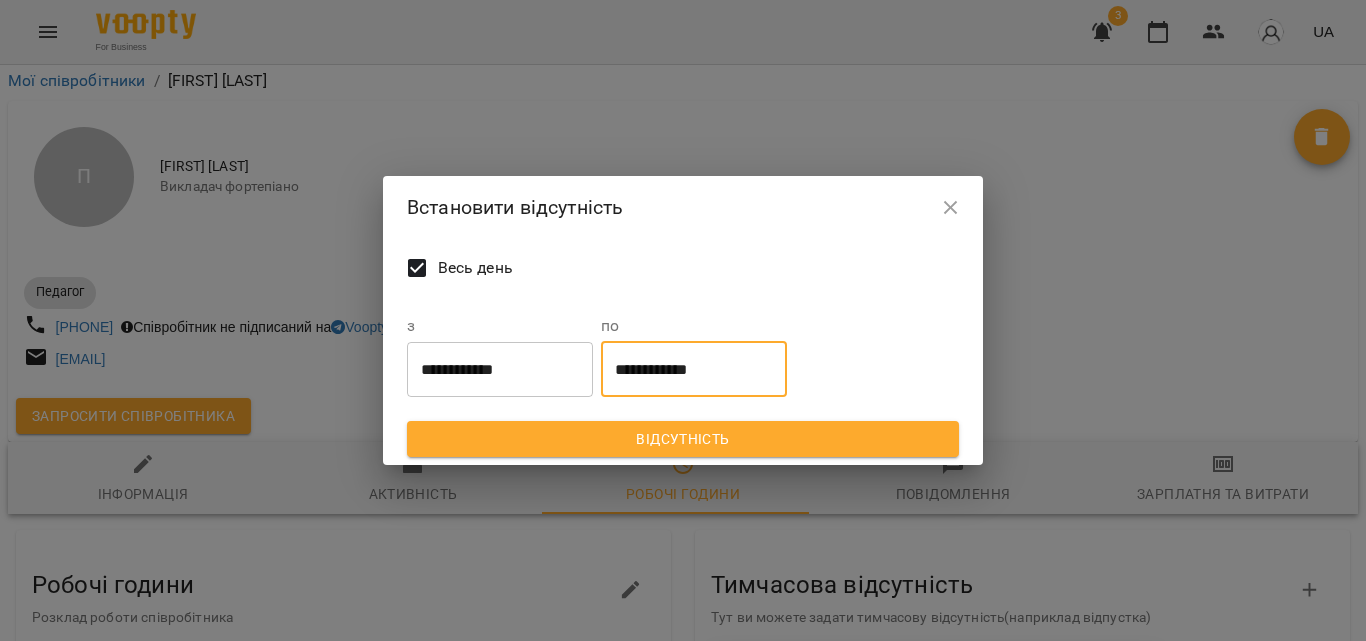 click on "**********" at bounding box center [694, 369] 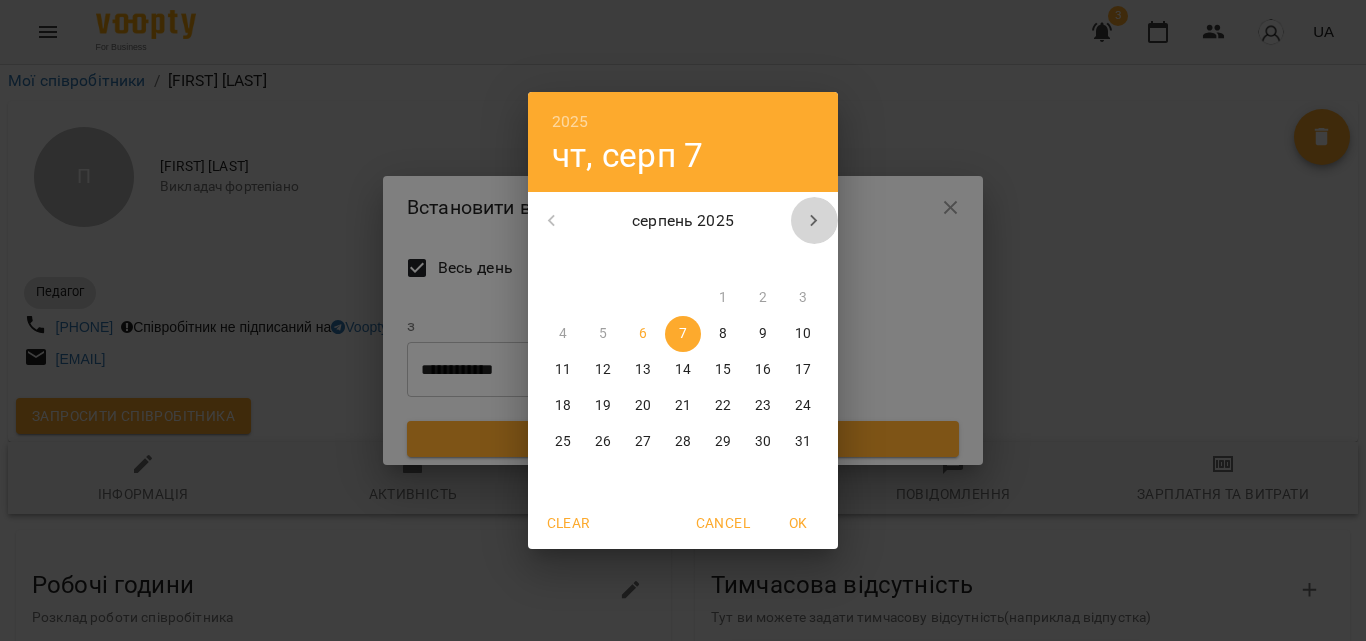 click 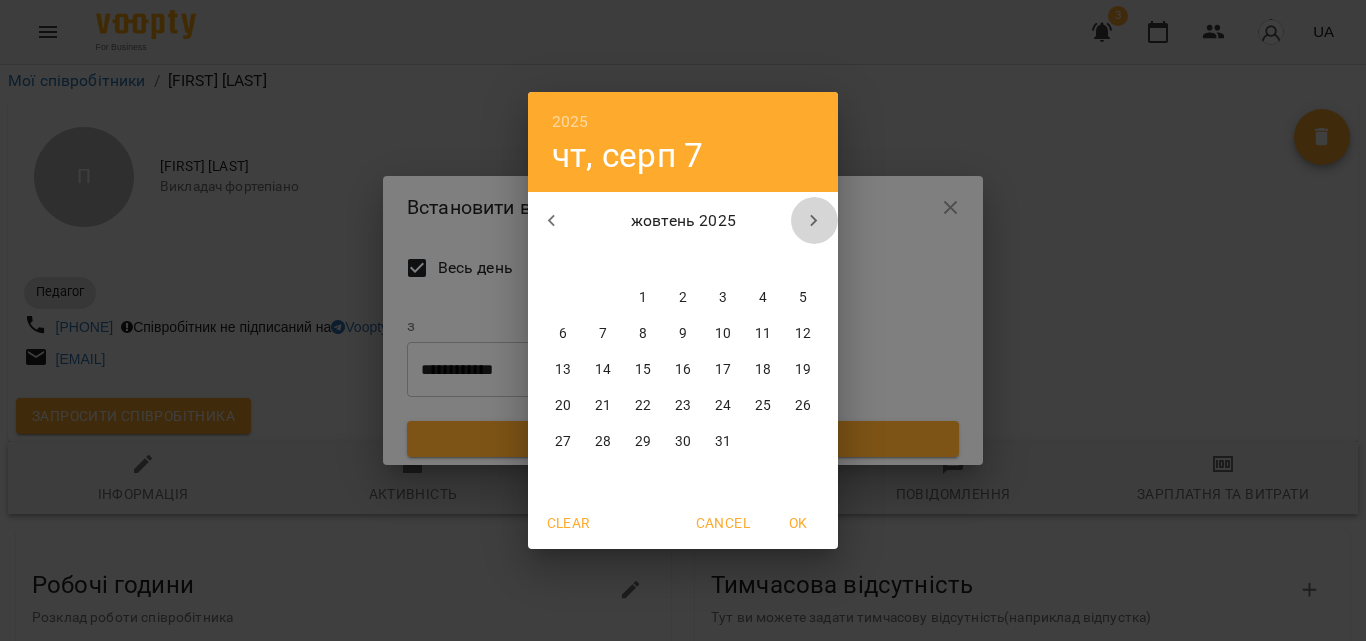 click 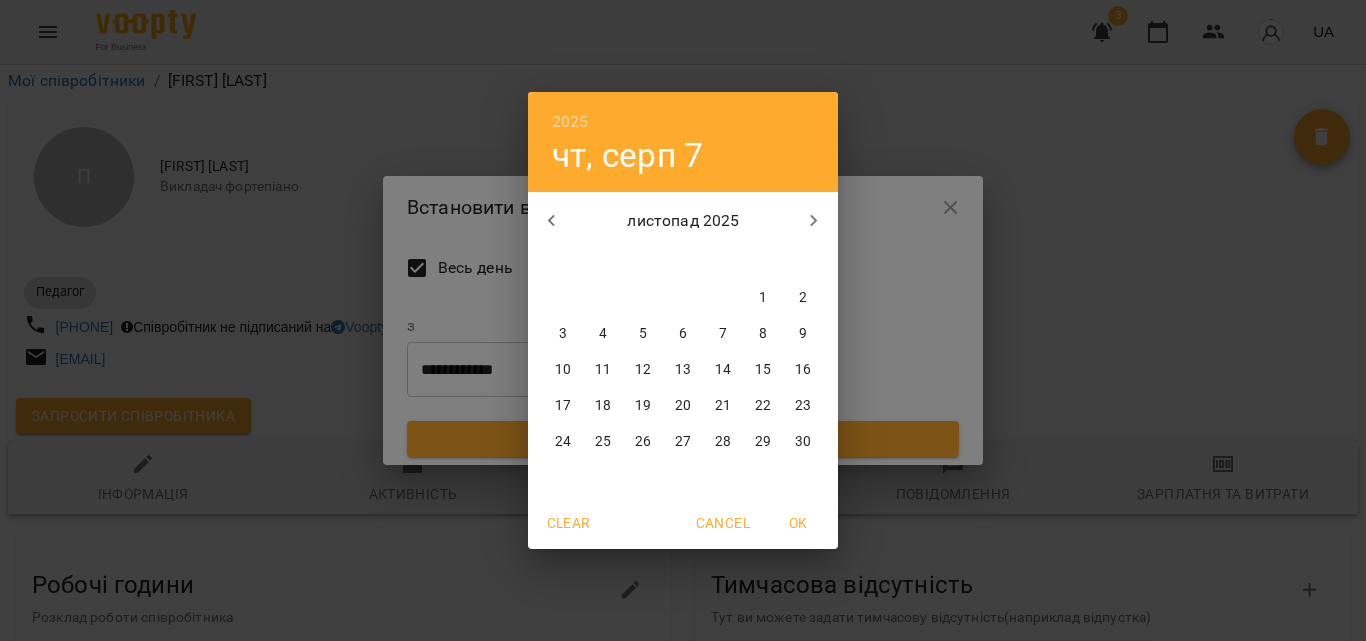 click 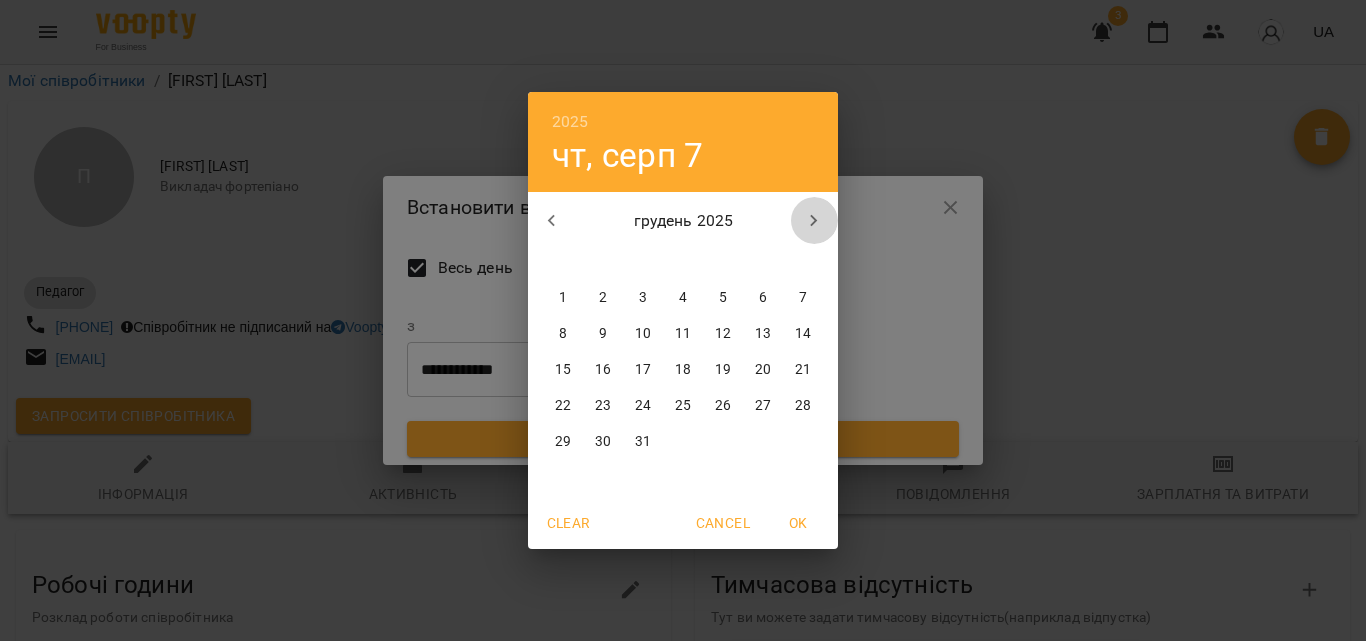 click 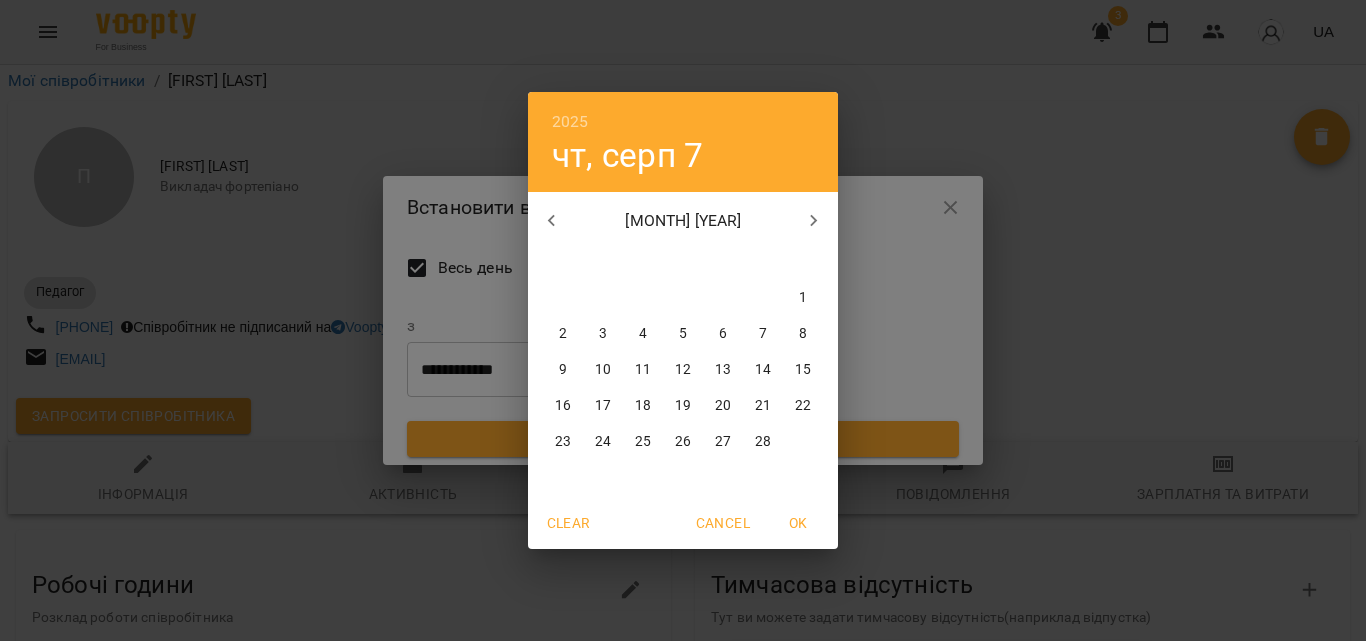 click 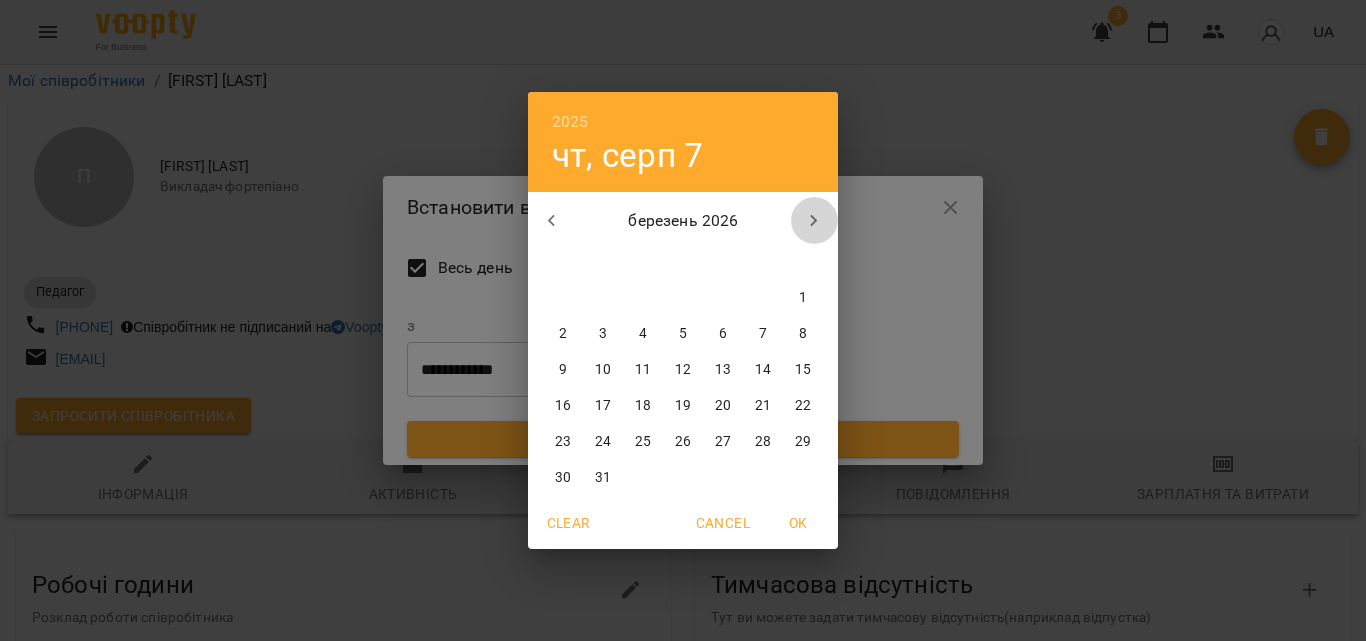 click 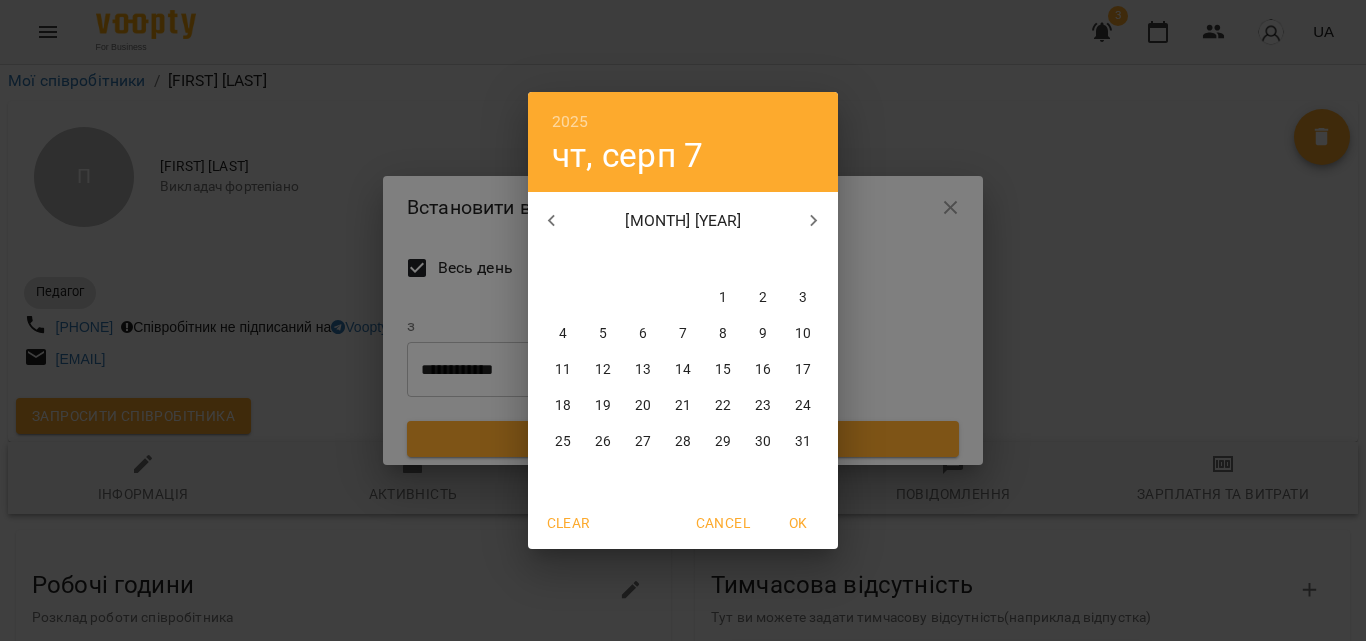 click 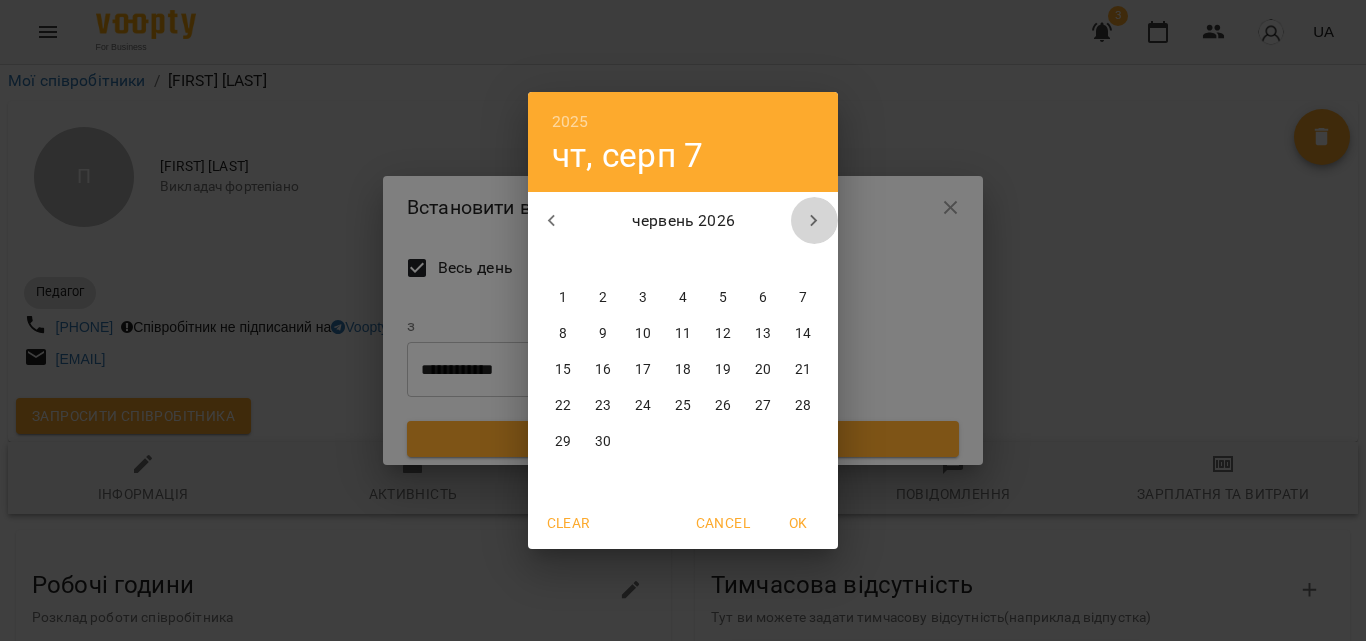 click 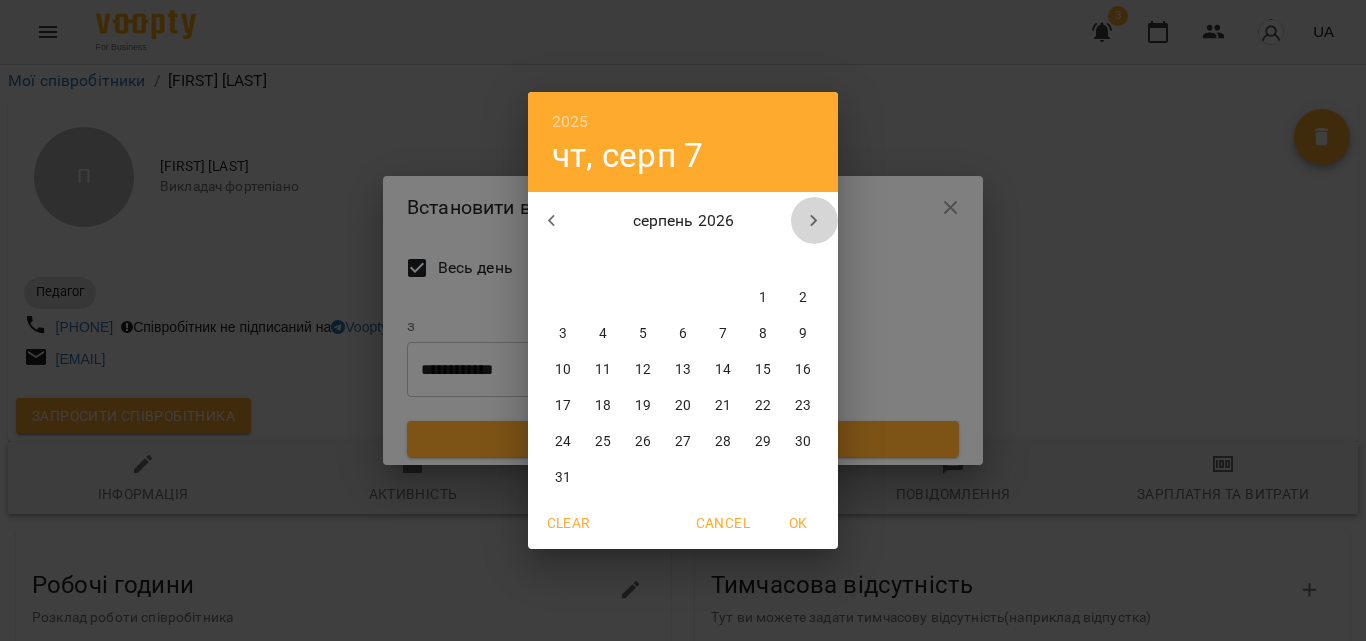 click 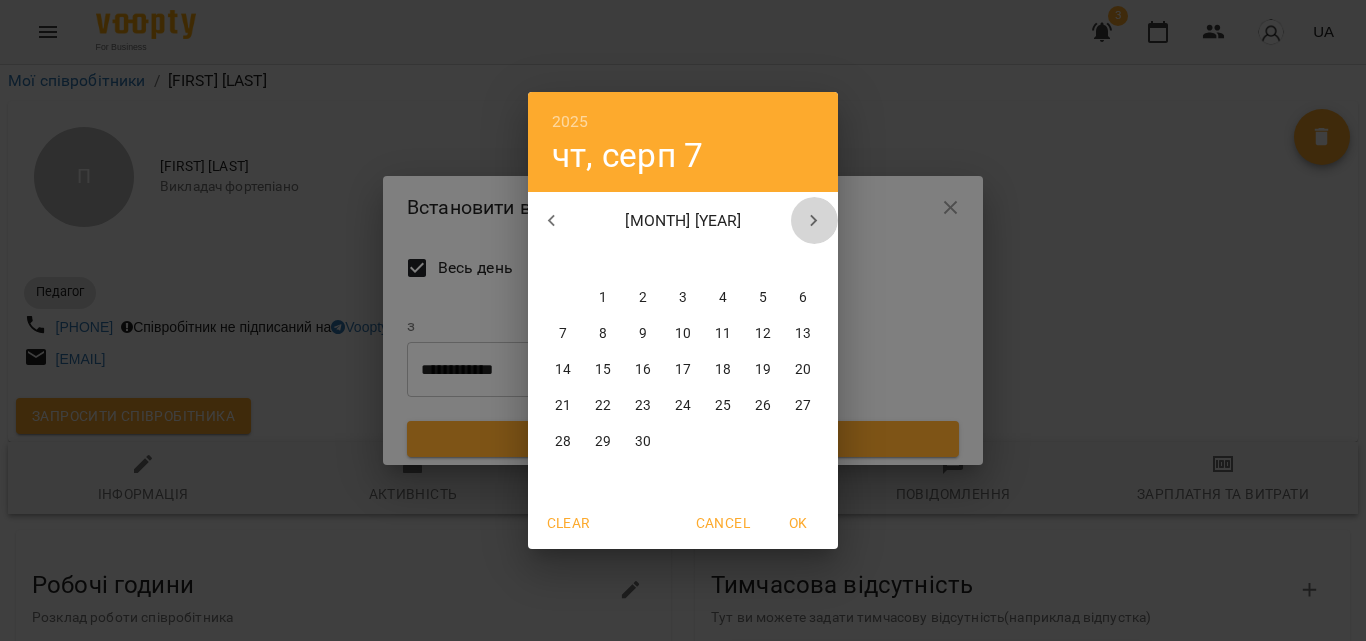 click 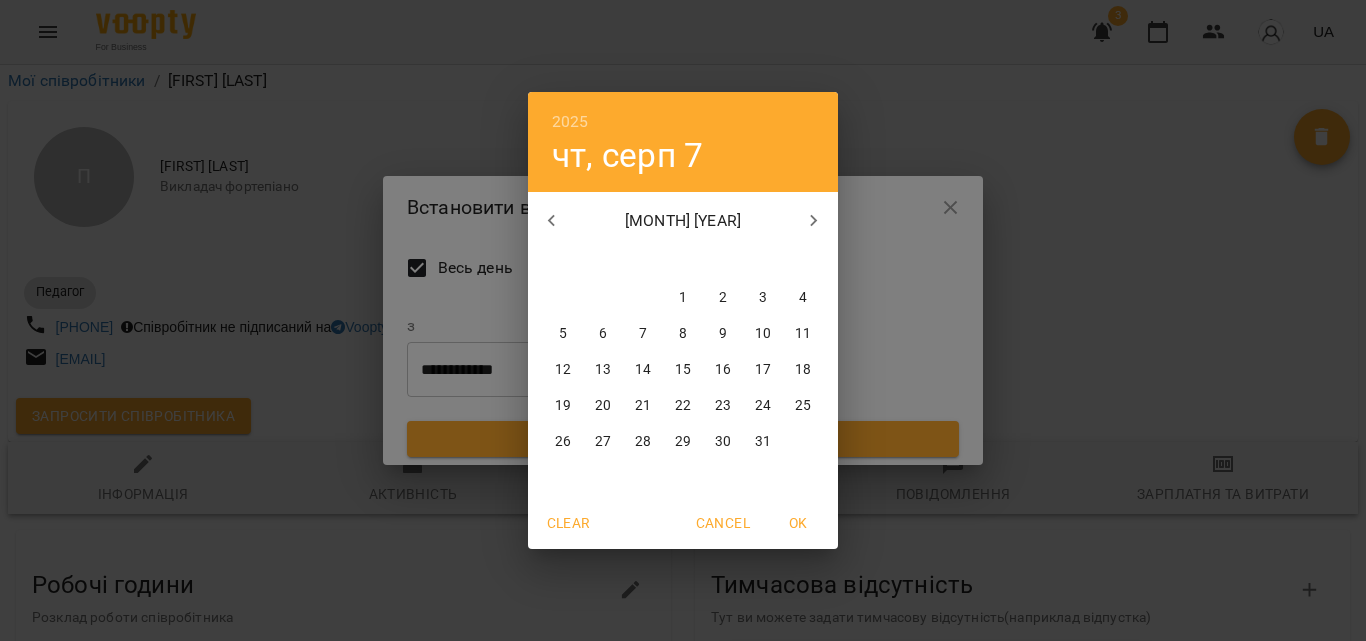 click 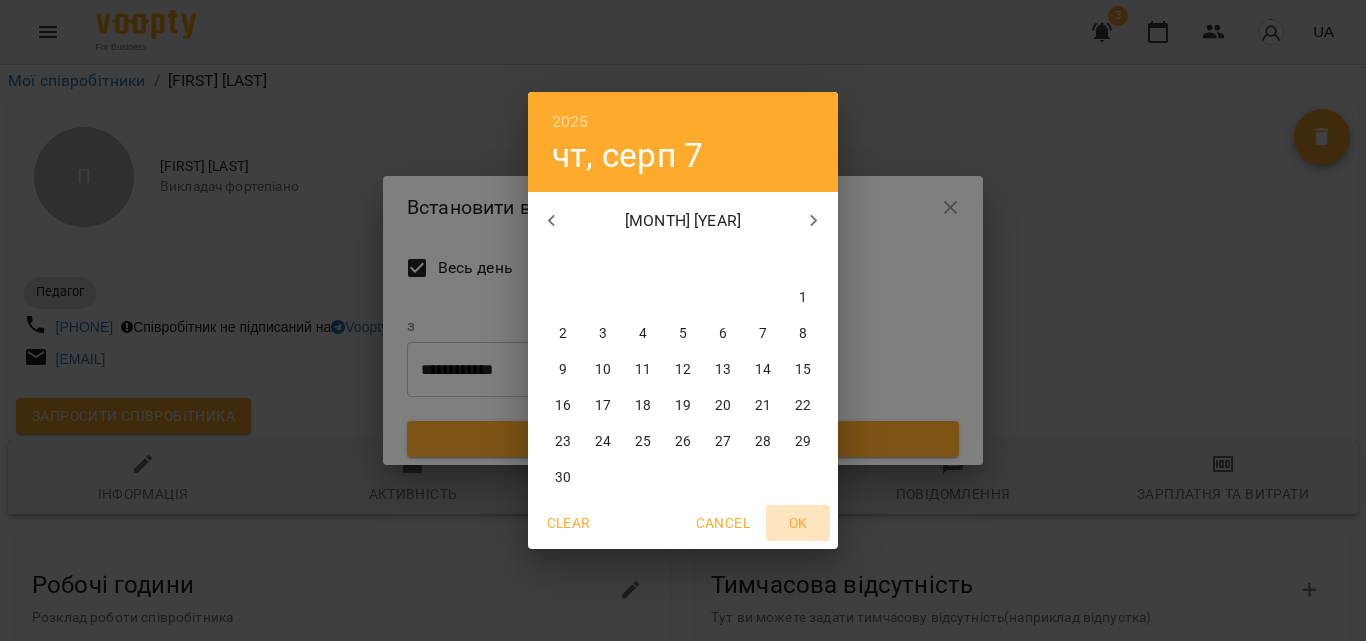 click on "OK" at bounding box center (798, 523) 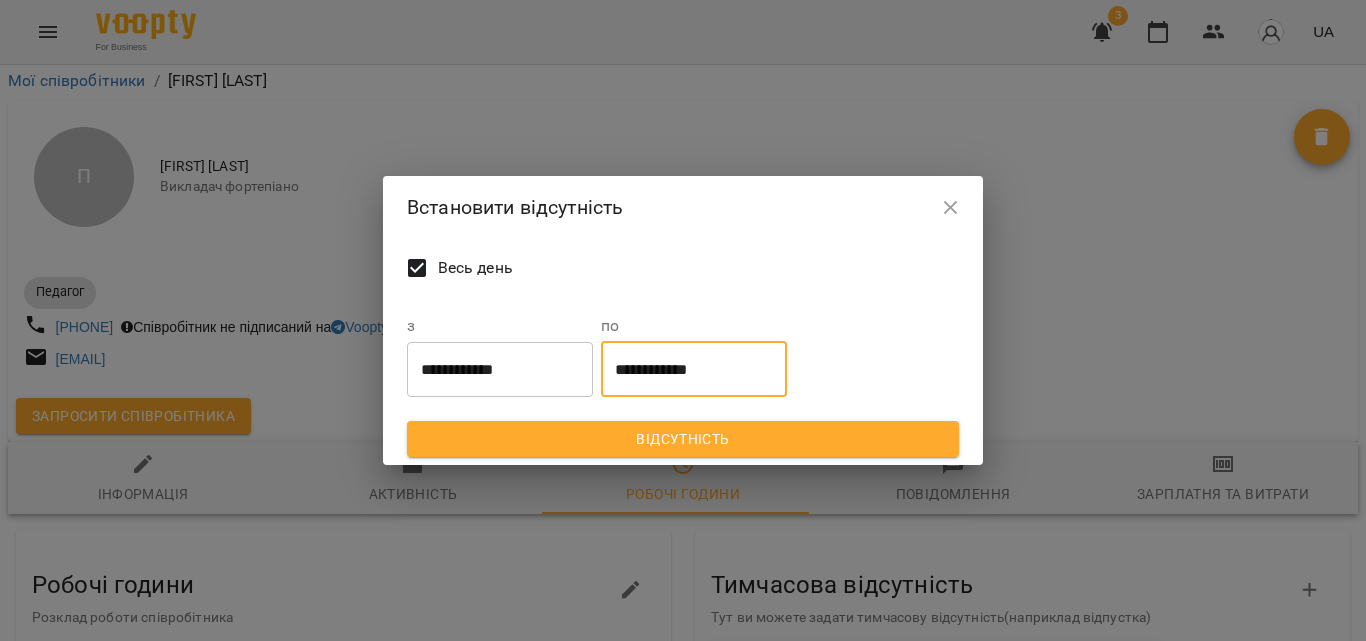 click on "Відсутність" at bounding box center (683, 439) 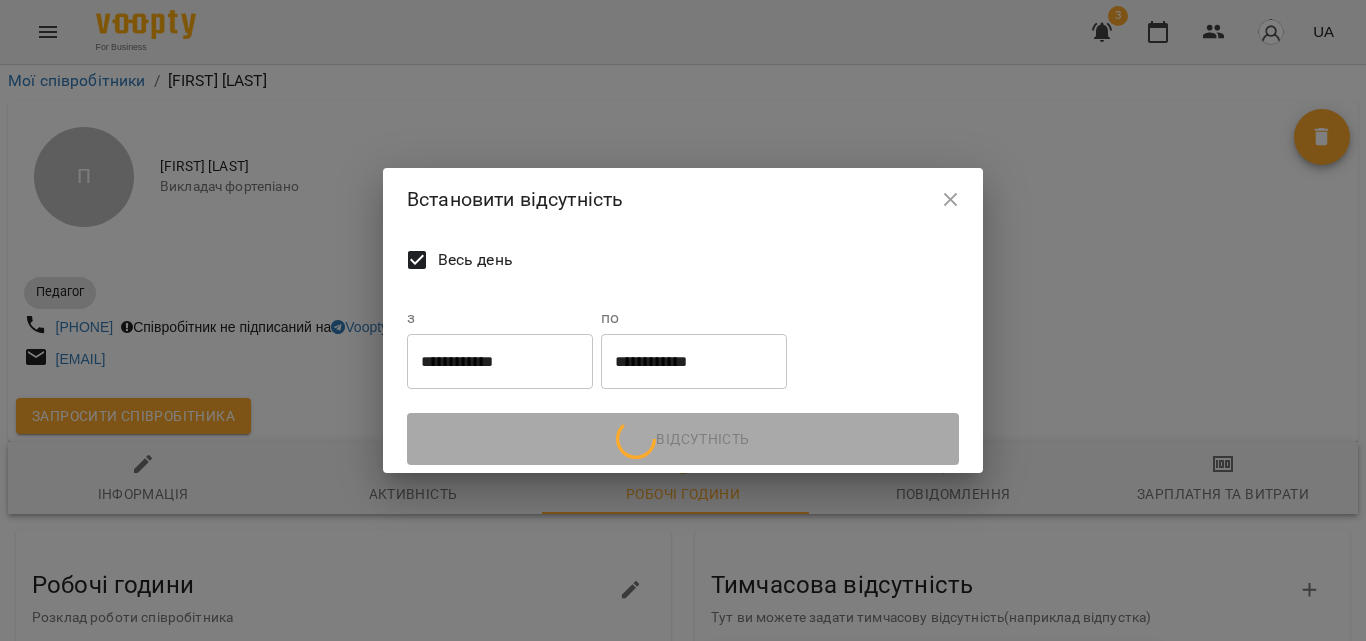 drag, startPoint x: 764, startPoint y: 540, endPoint x: 127, endPoint y: 29, distance: 816.63336 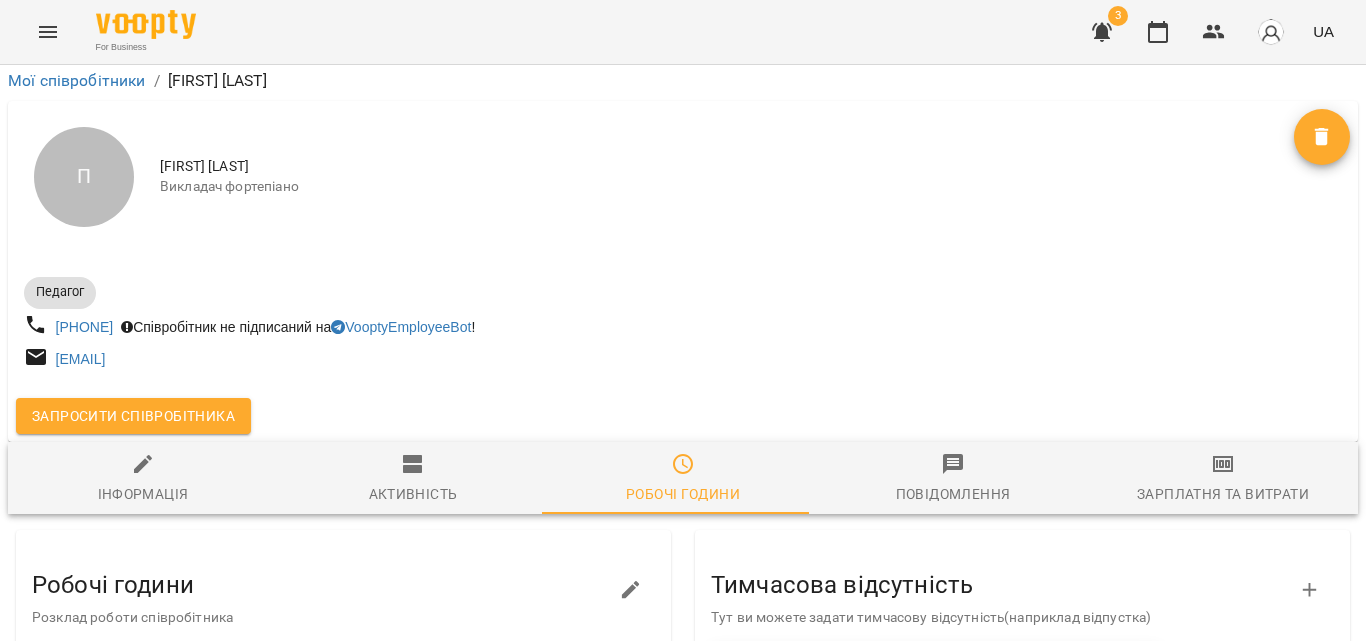 click on "Тимчасова відсутність, що минула, буде видалена автоматично" at bounding box center [935, 674] 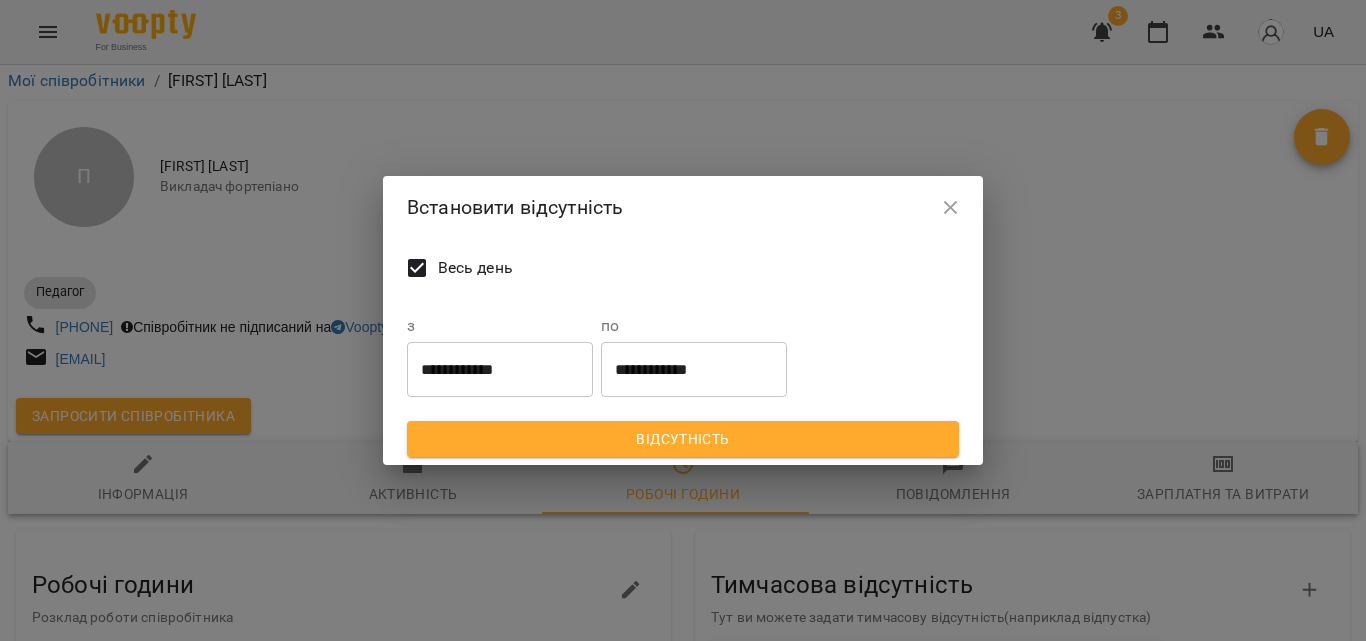 click on "**********" at bounding box center (694, 369) 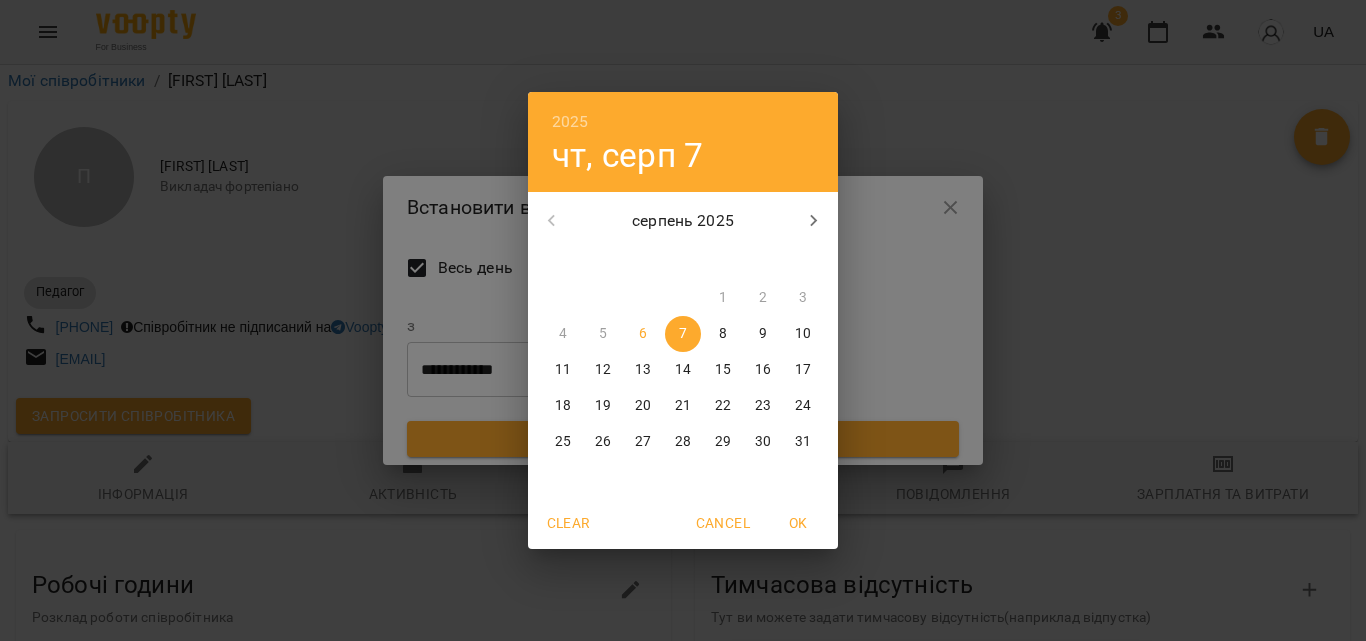 click 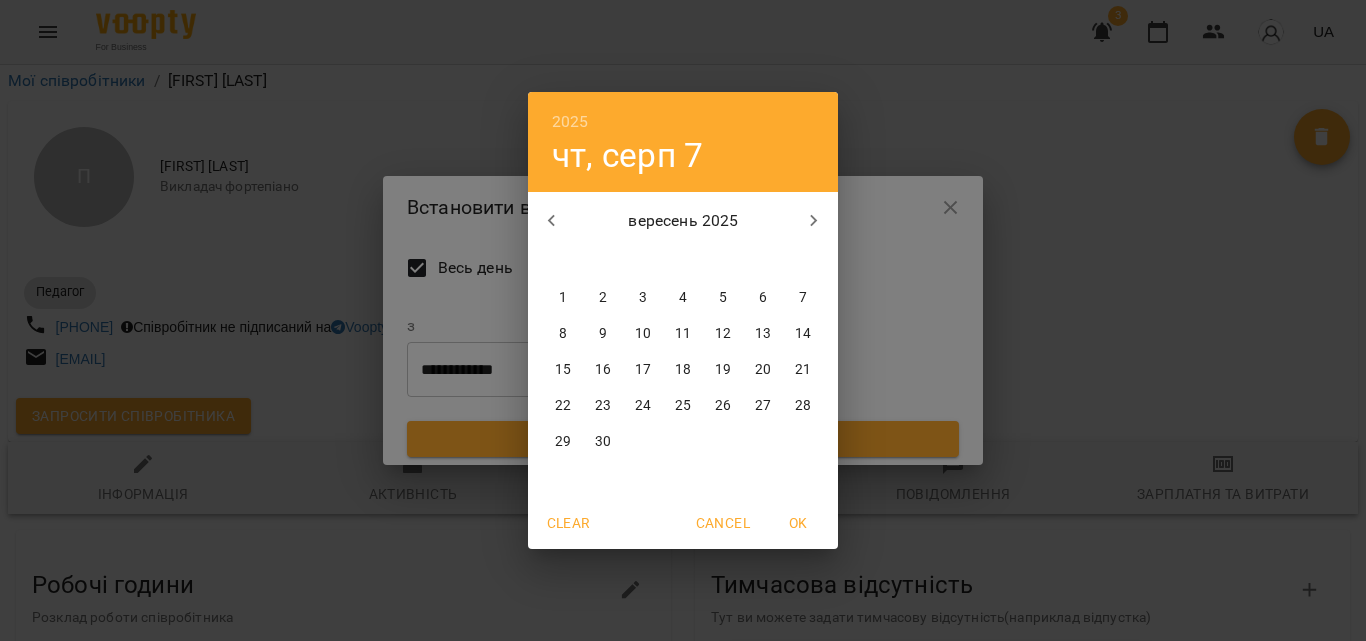 click 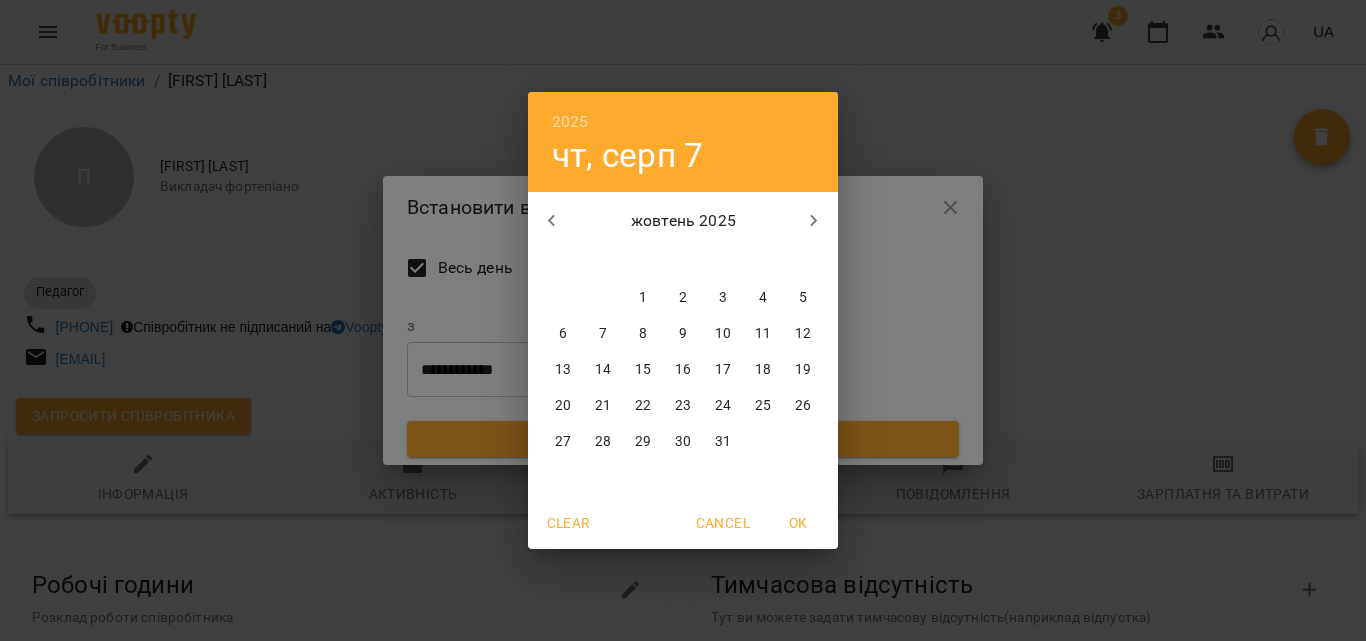 click 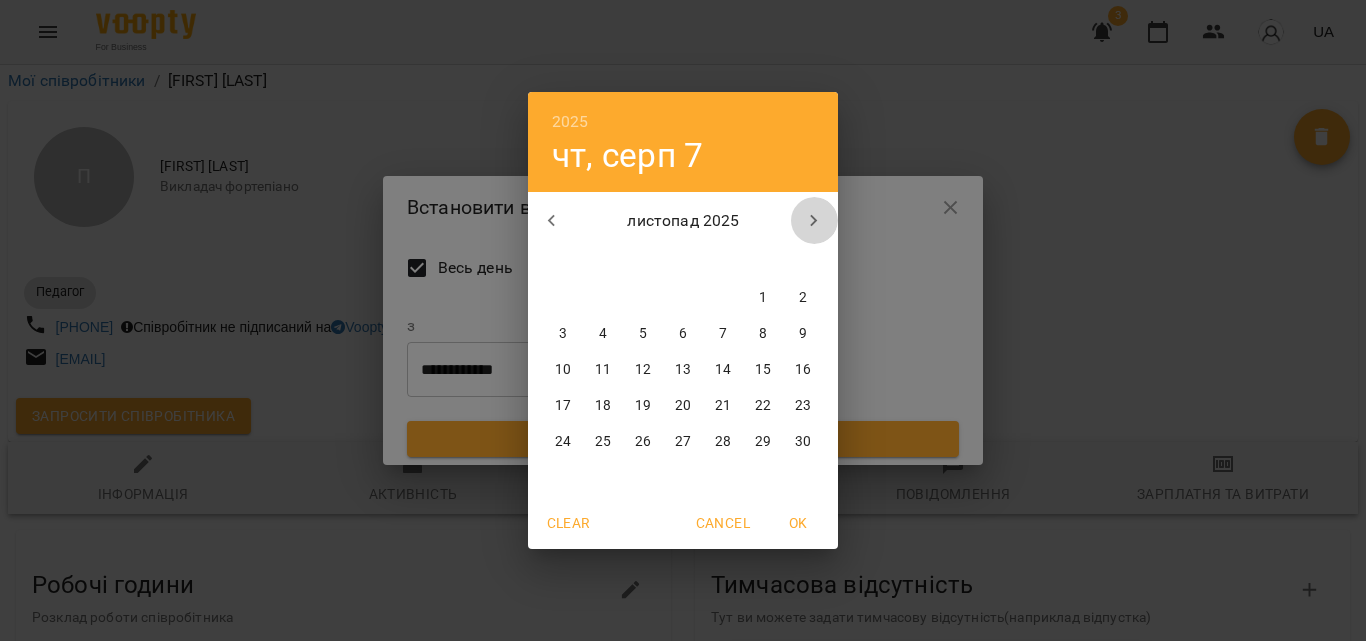 click 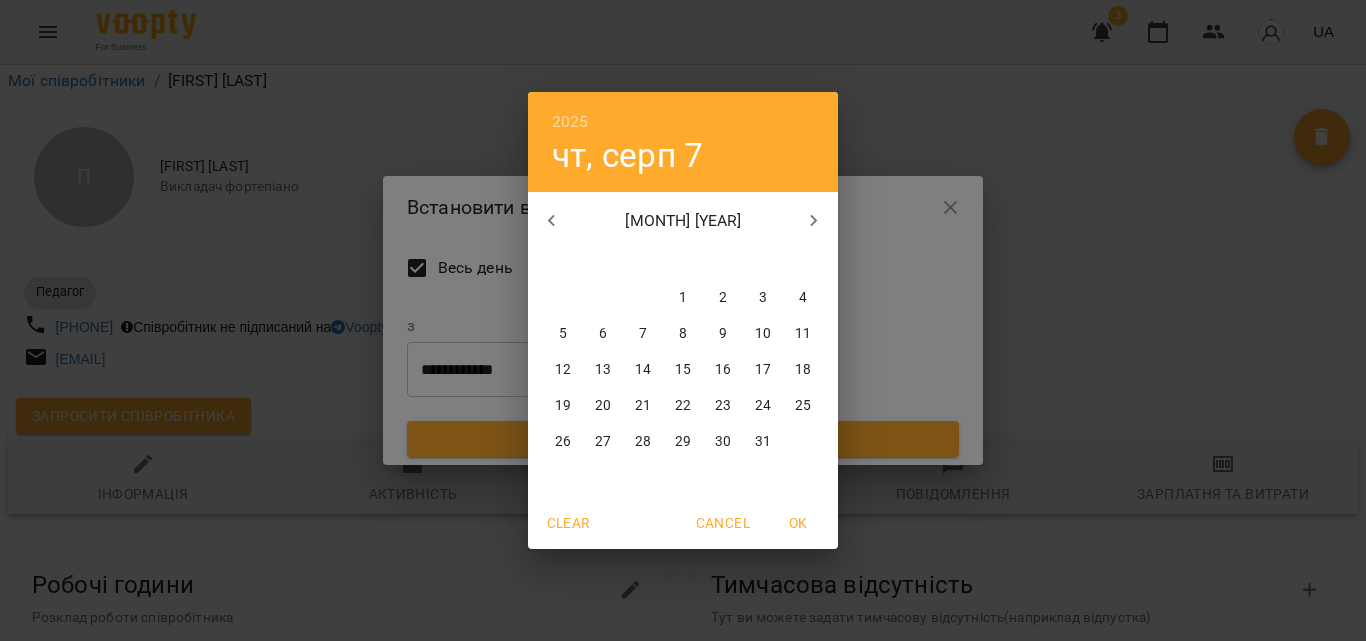 click 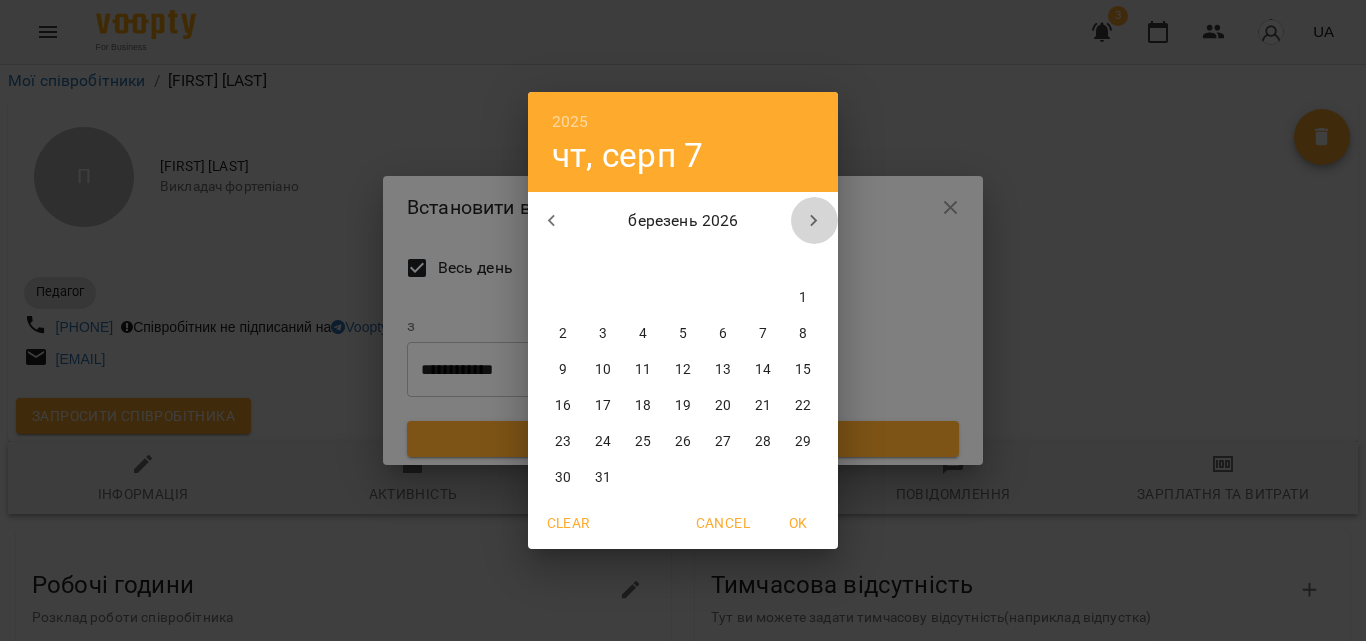 click 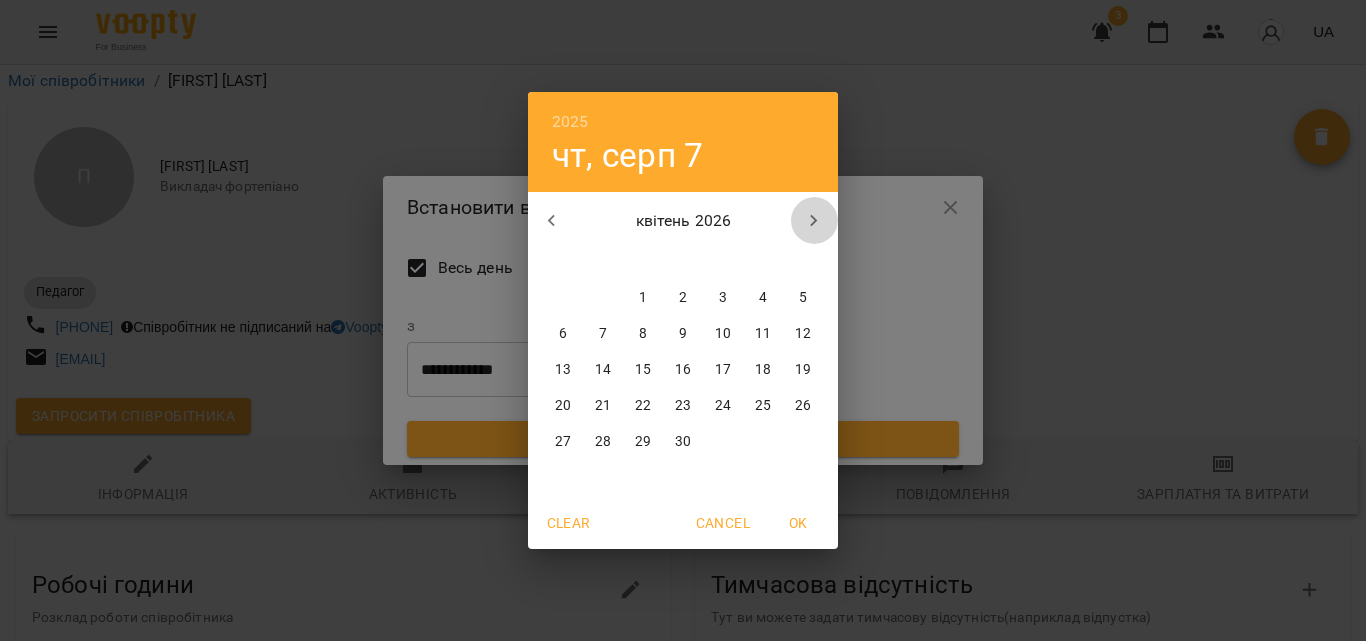 click 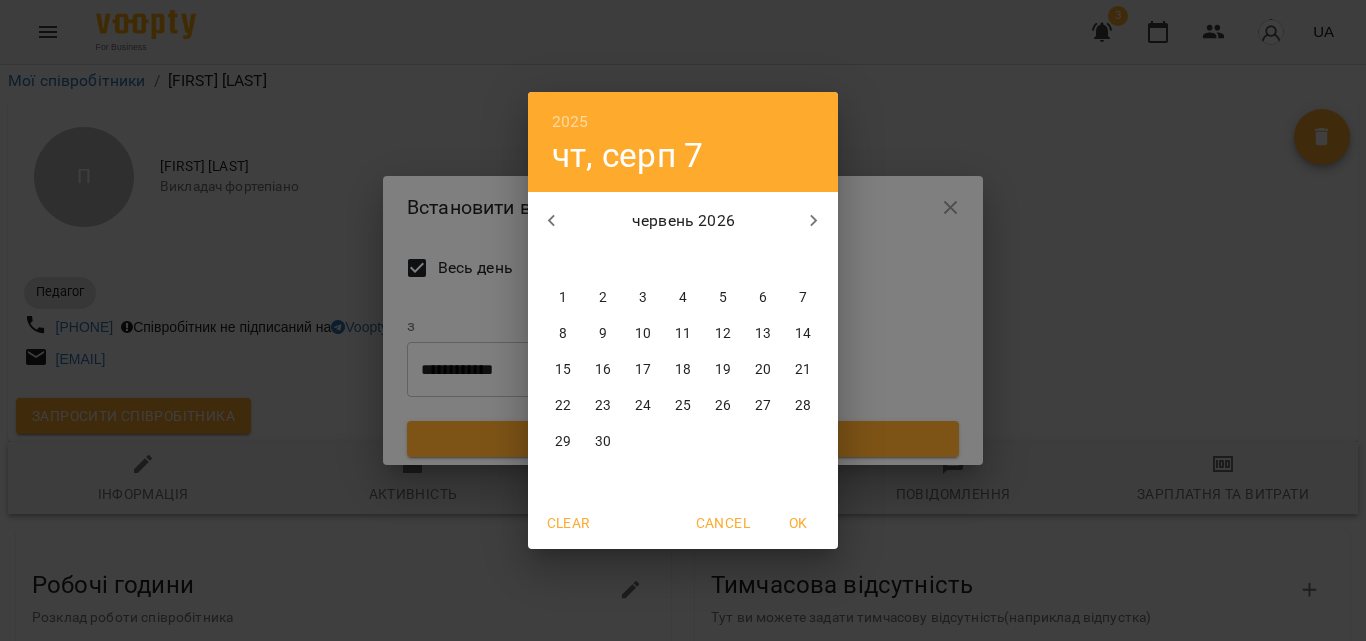 click on "27" at bounding box center [763, 406] 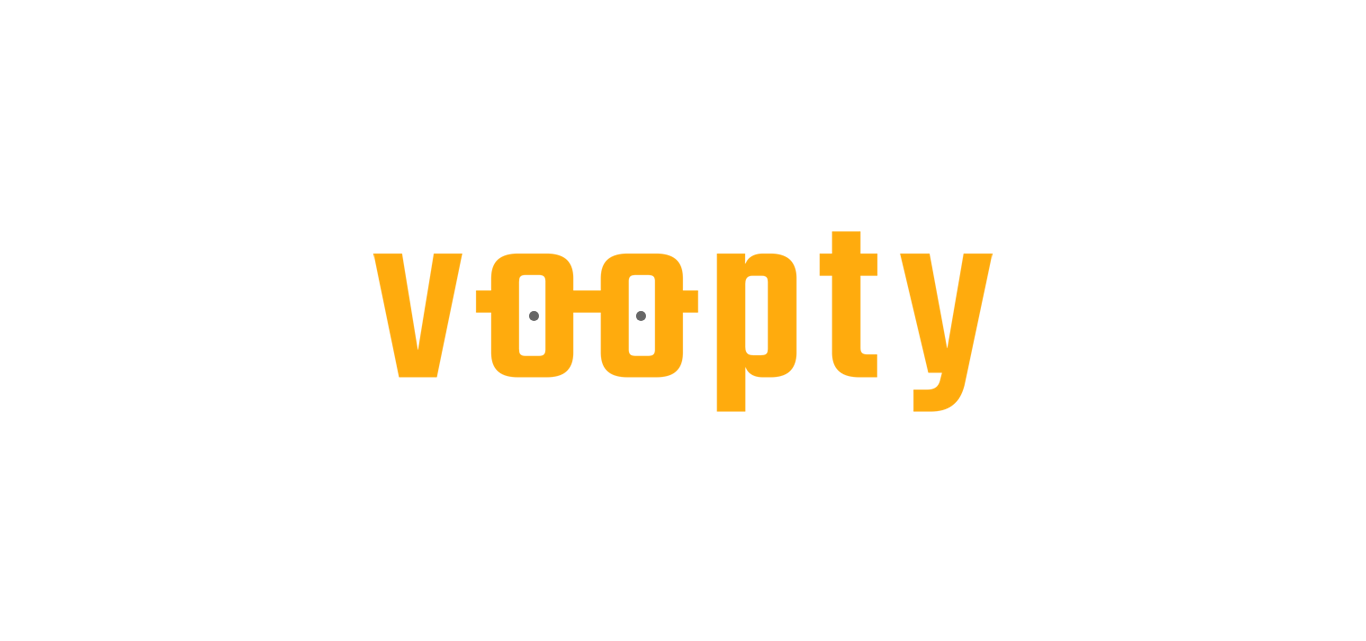 scroll, scrollTop: 0, scrollLeft: 0, axis: both 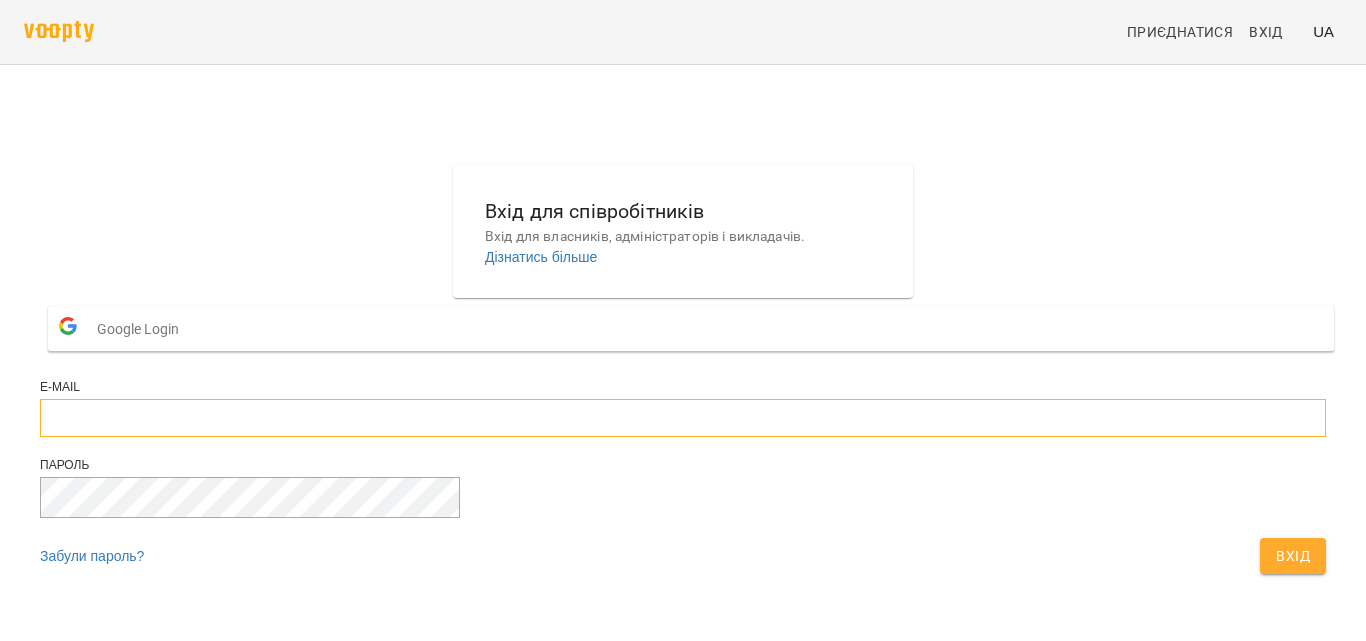 type on "**********" 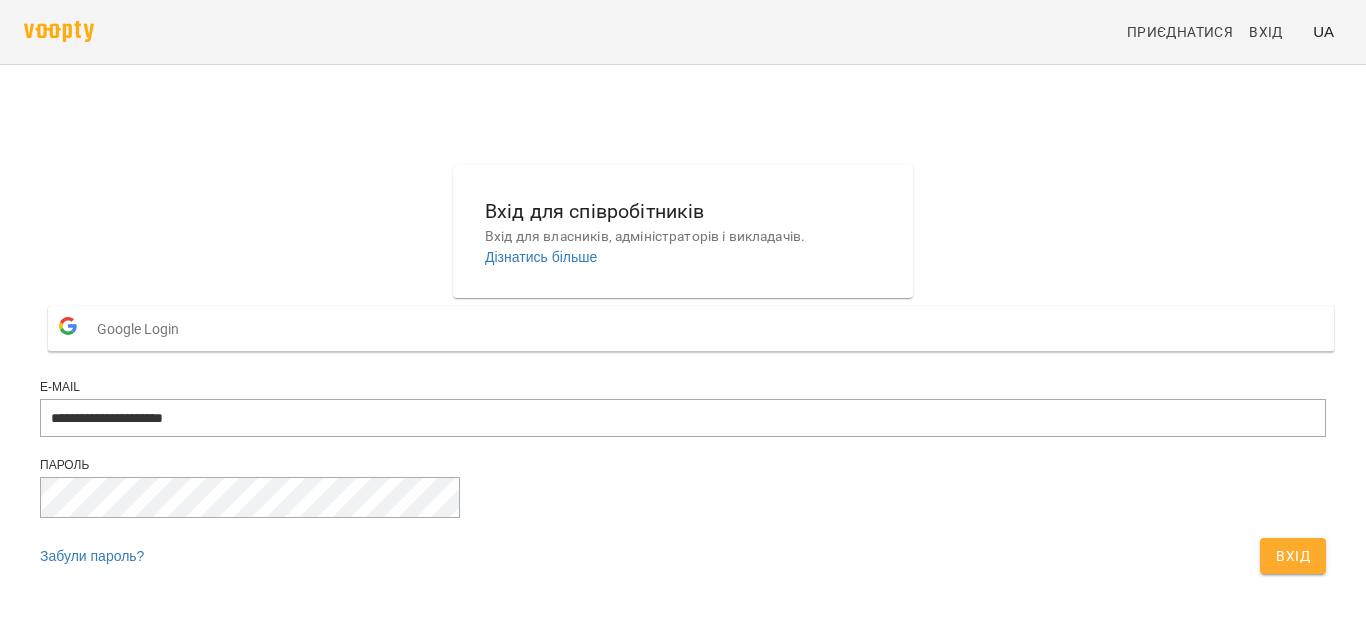 click on "Вхід" at bounding box center [1293, 556] 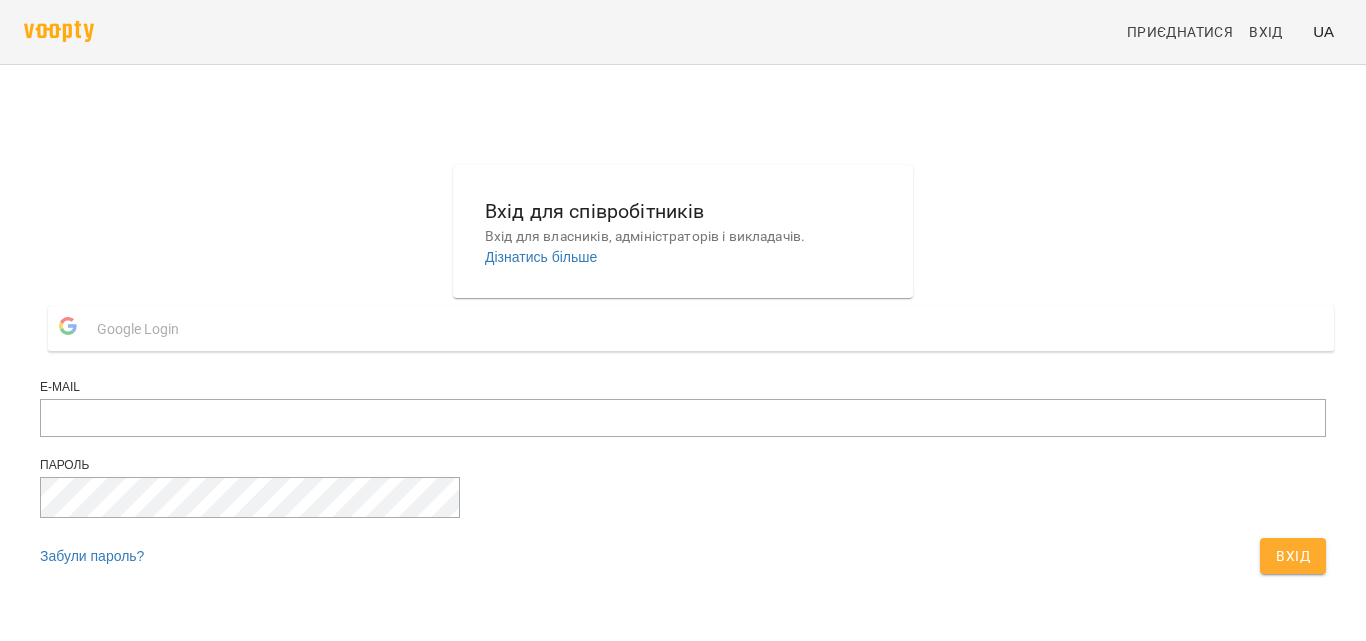 scroll, scrollTop: 0, scrollLeft: 0, axis: both 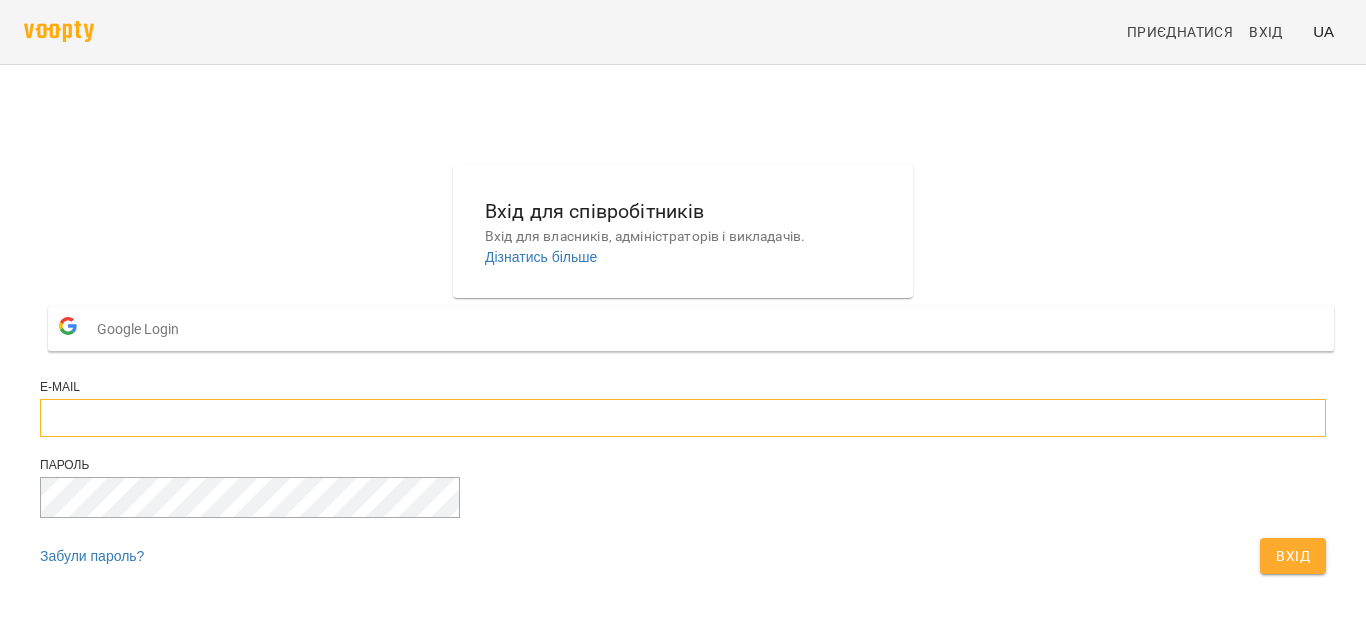 type on "**********" 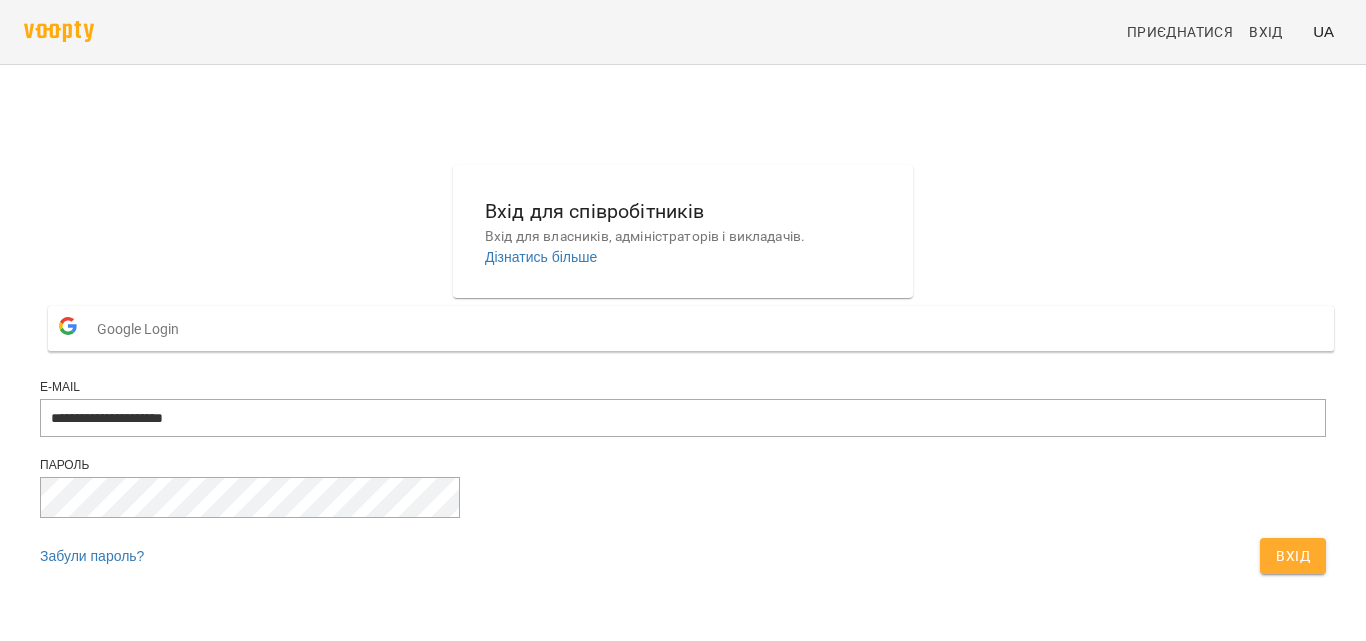 click on "Вхід" at bounding box center [1293, 556] 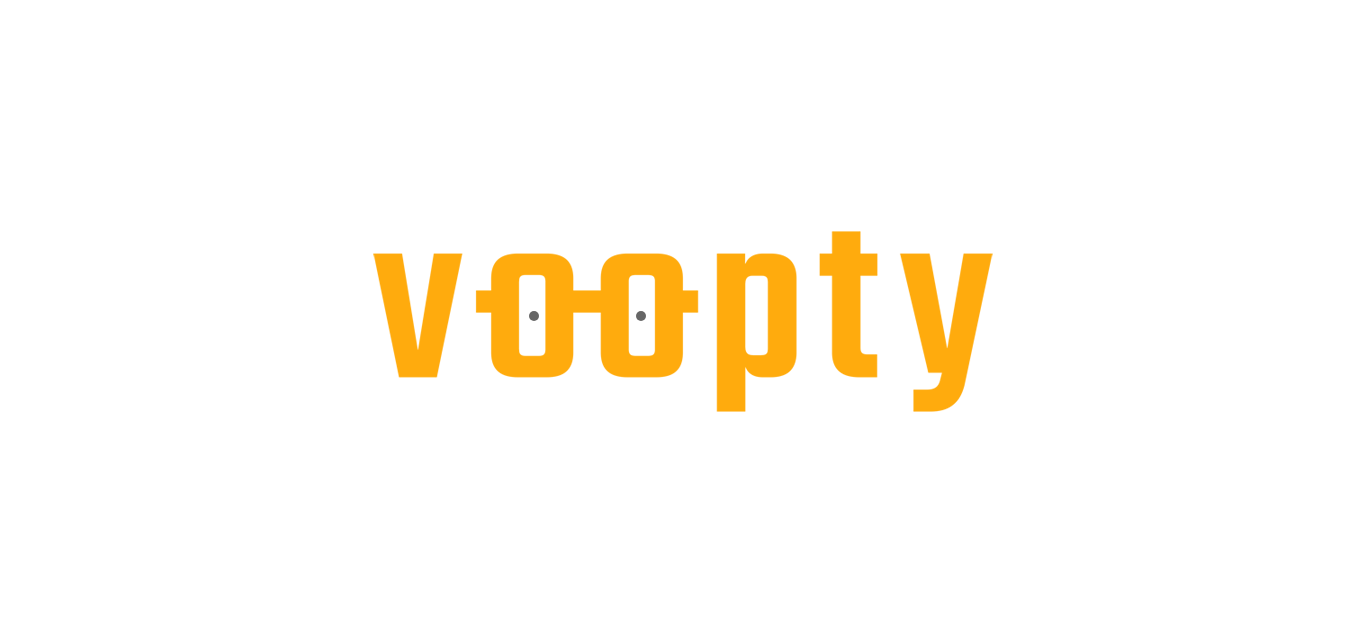 scroll, scrollTop: 0, scrollLeft: 0, axis: both 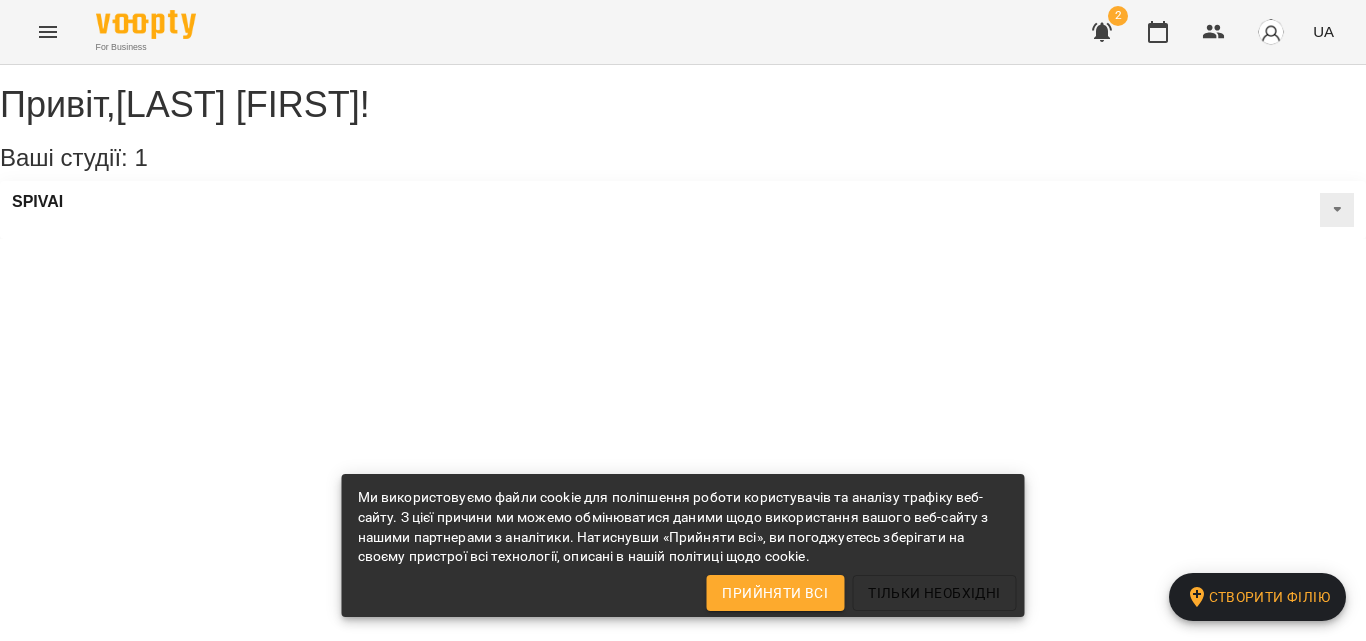 click 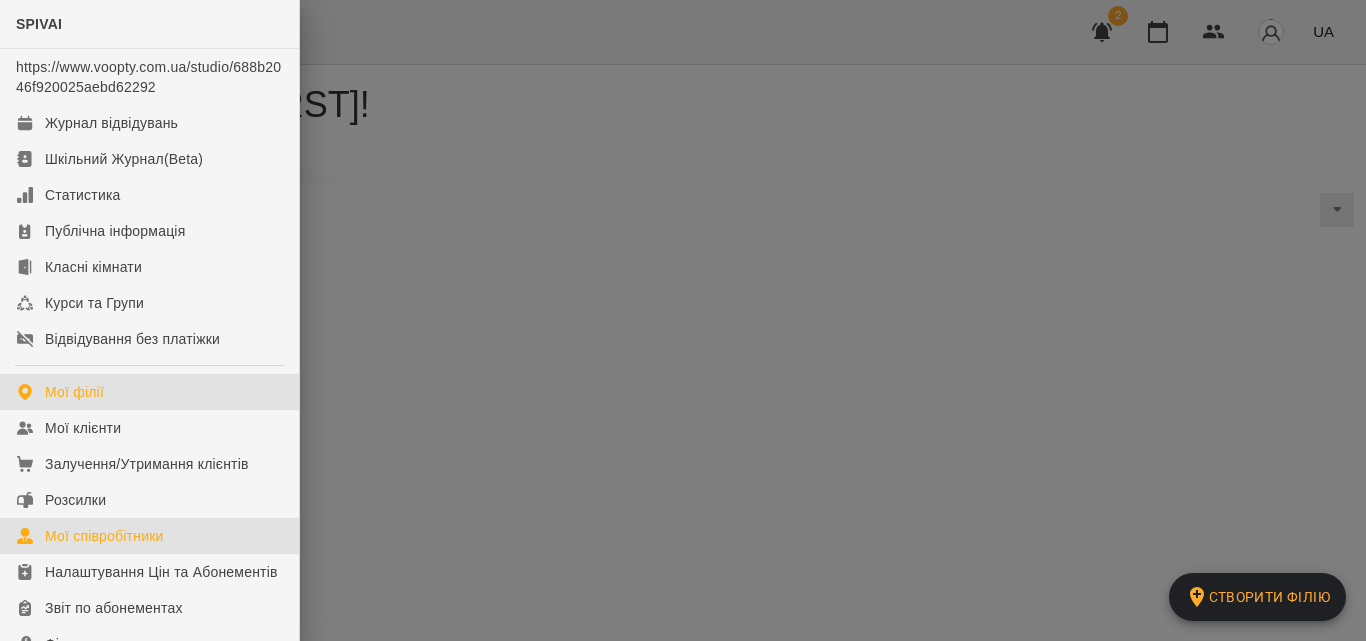 click on "Мої співробітники" at bounding box center [104, 536] 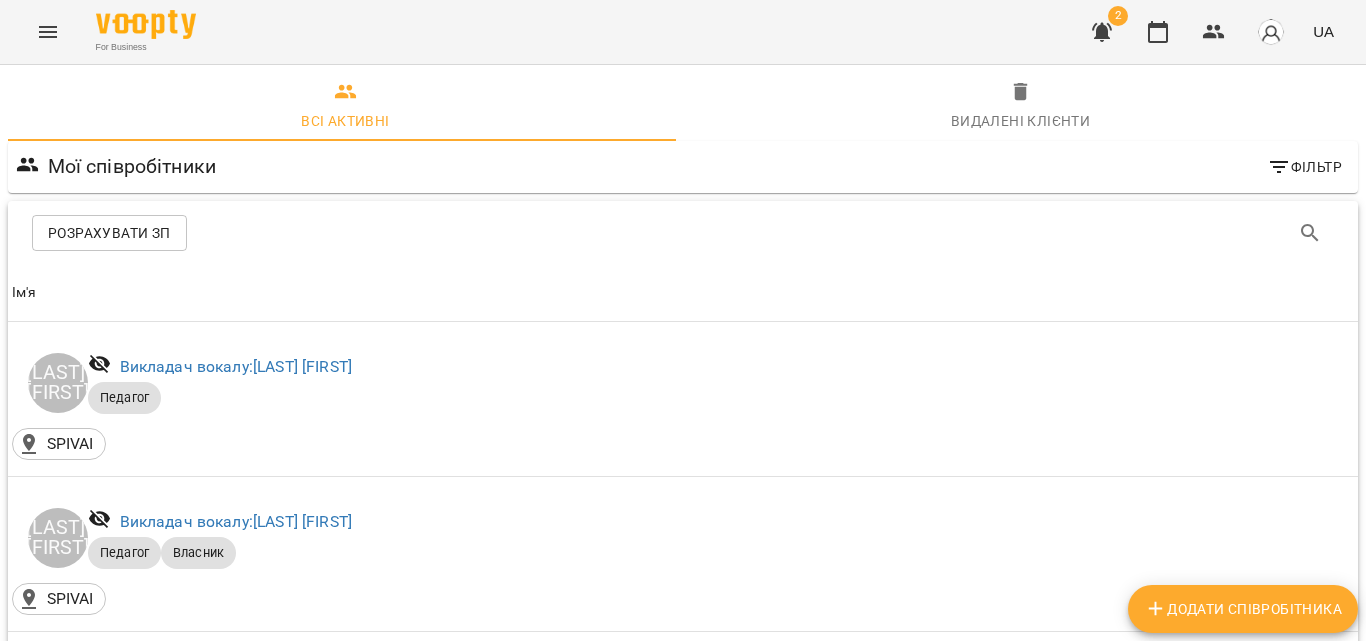 scroll, scrollTop: 523, scrollLeft: 0, axis: vertical 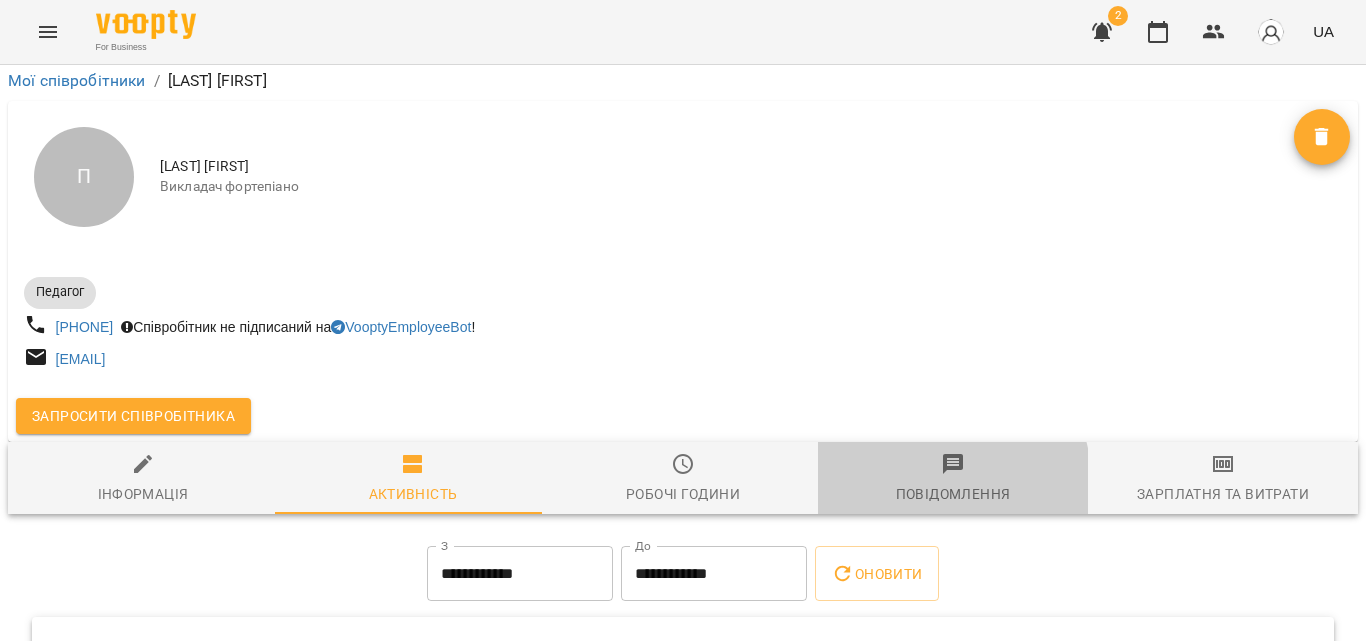 click on "Повідомлення" at bounding box center (953, 494) 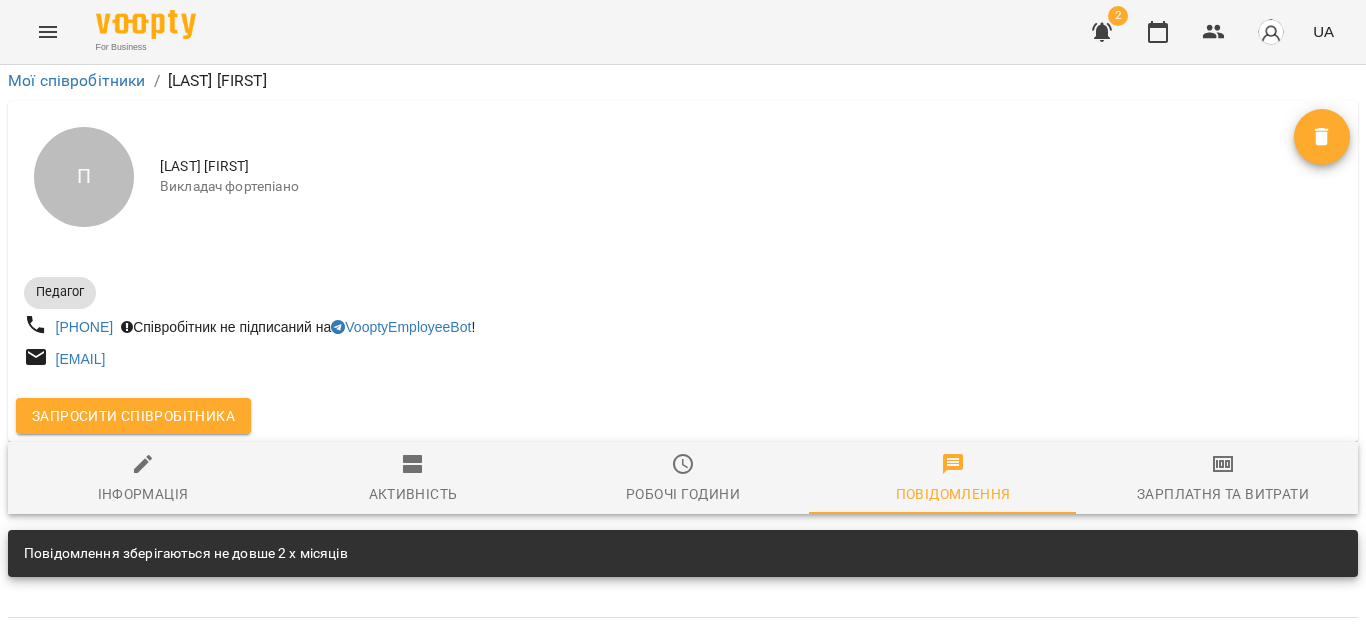 click 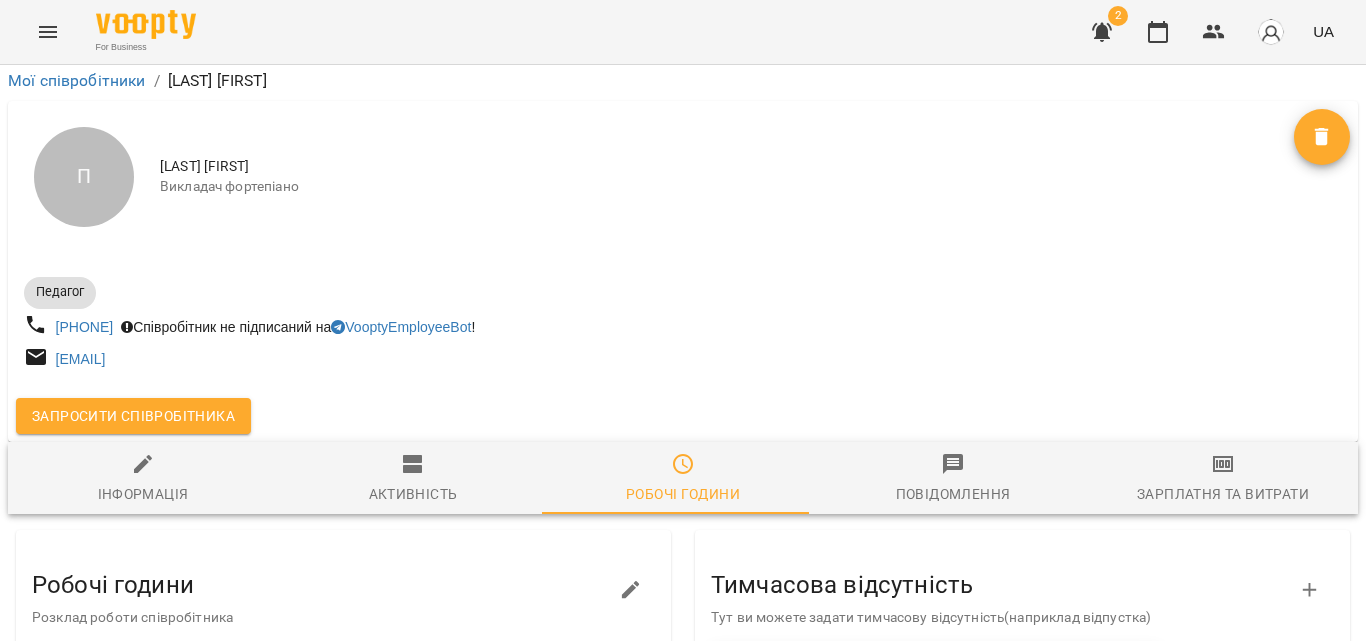 scroll, scrollTop: 0, scrollLeft: 0, axis: both 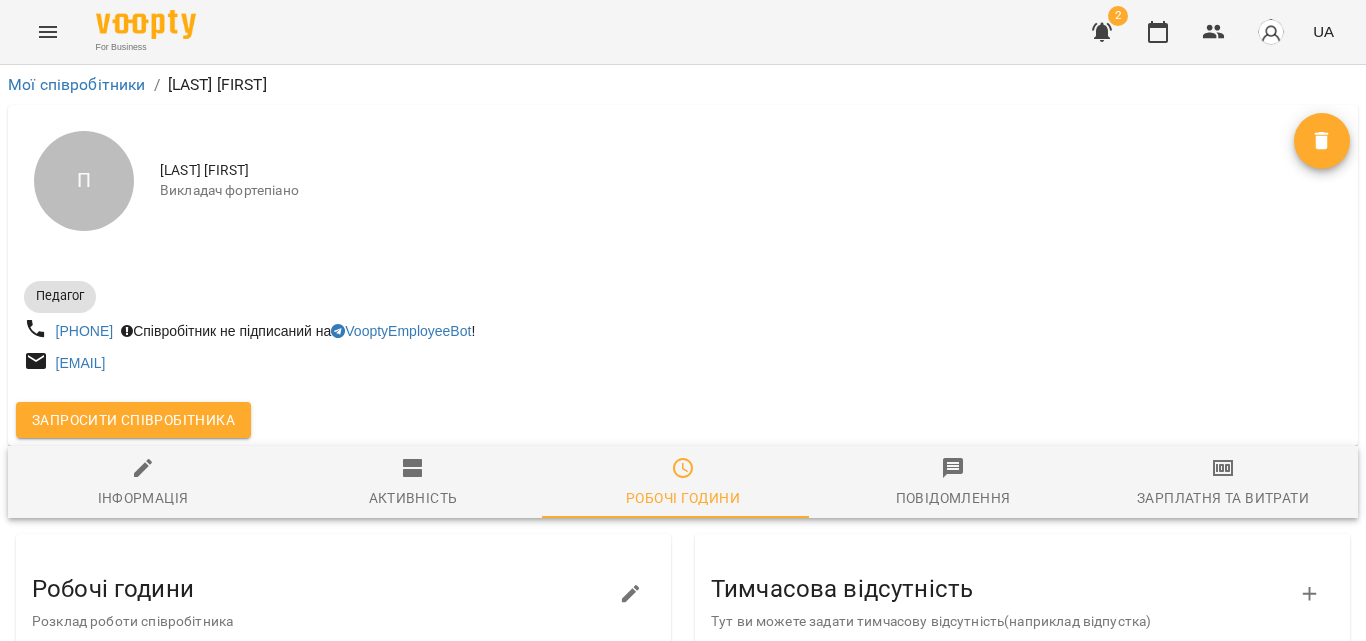 click 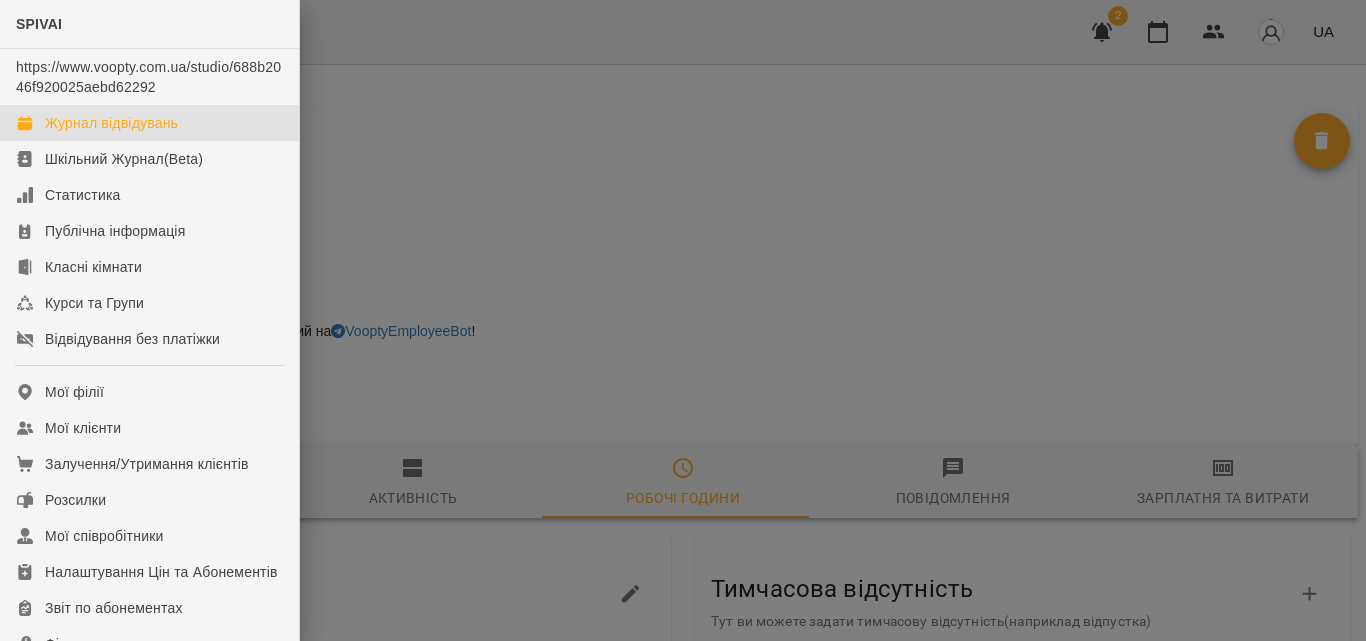 click on "Журнал відвідувань" at bounding box center [111, 123] 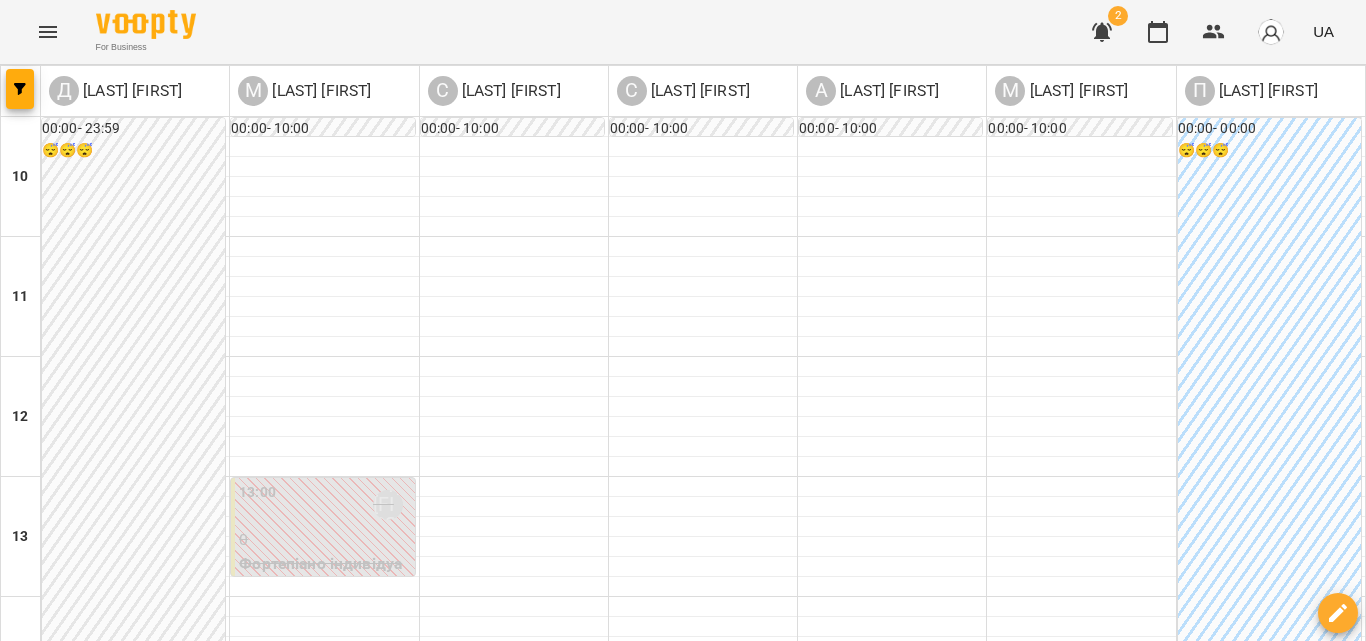 scroll, scrollTop: 609, scrollLeft: 0, axis: vertical 